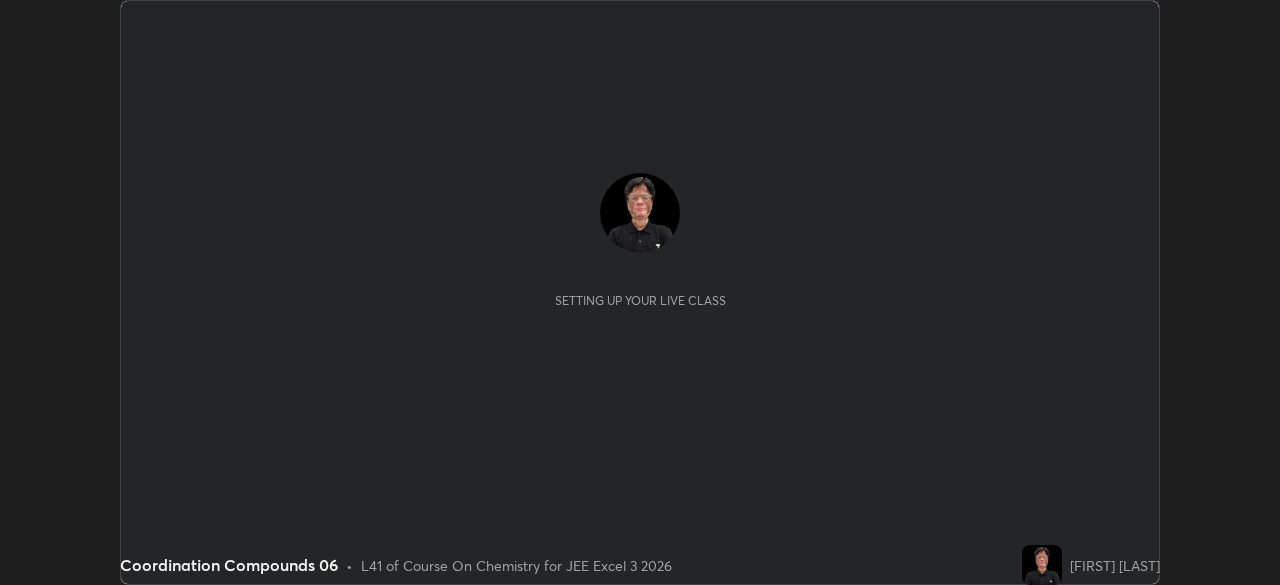 scroll, scrollTop: 0, scrollLeft: 0, axis: both 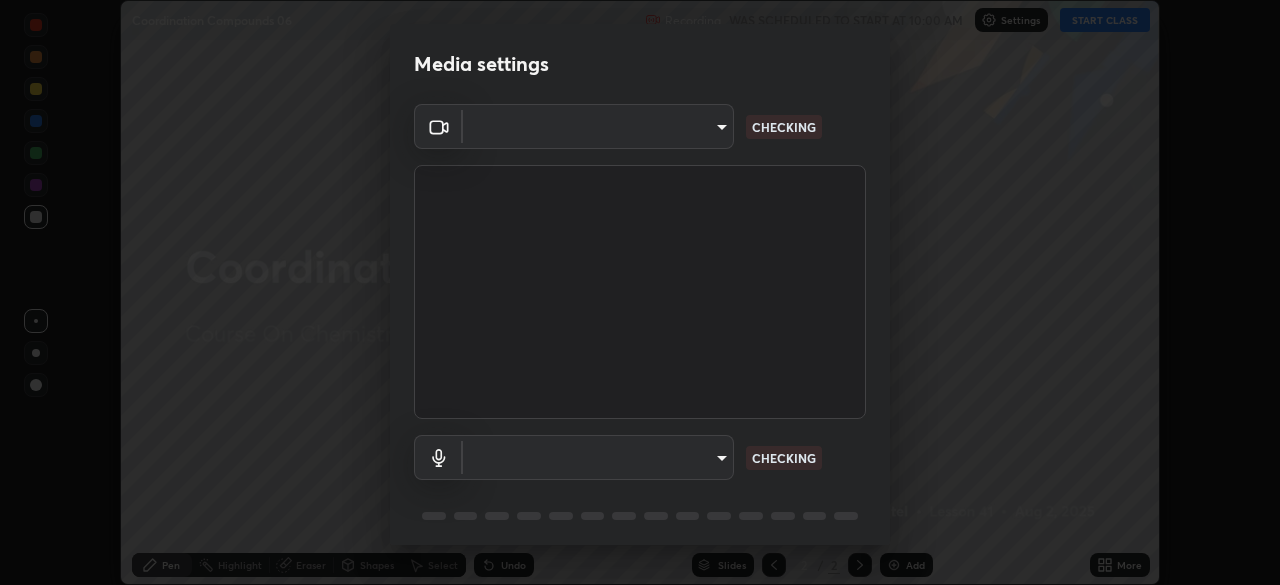 type on "0fd92c63274a1da87ca8b83bccb824cc967b90f14fb0b07e914fad7f84ec74b5" 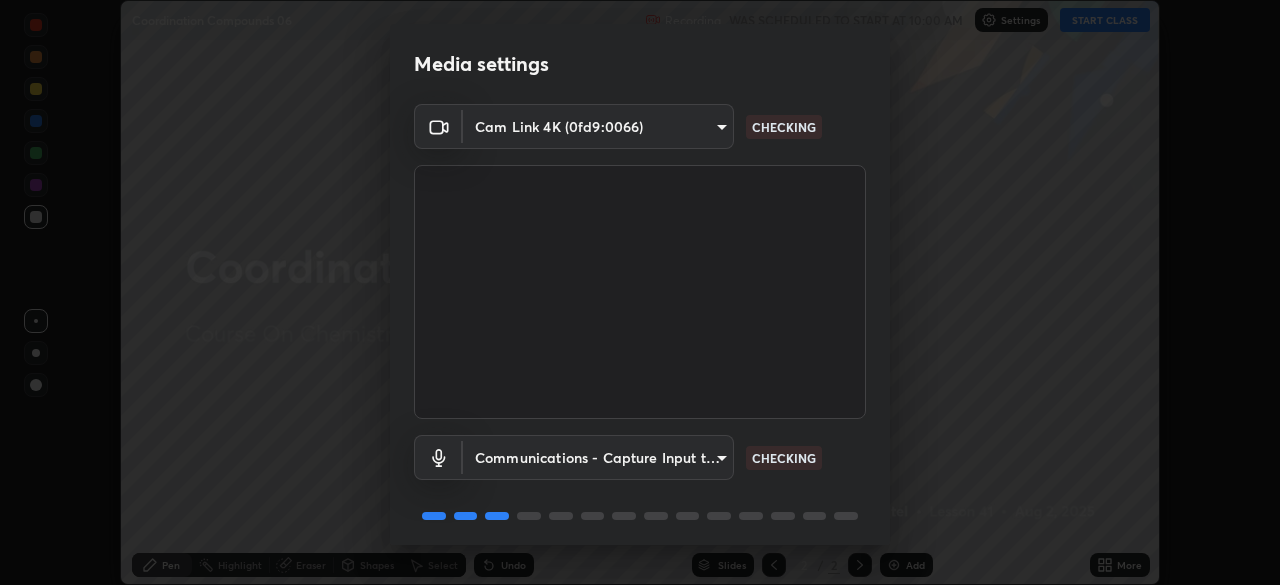 scroll, scrollTop: 71, scrollLeft: 0, axis: vertical 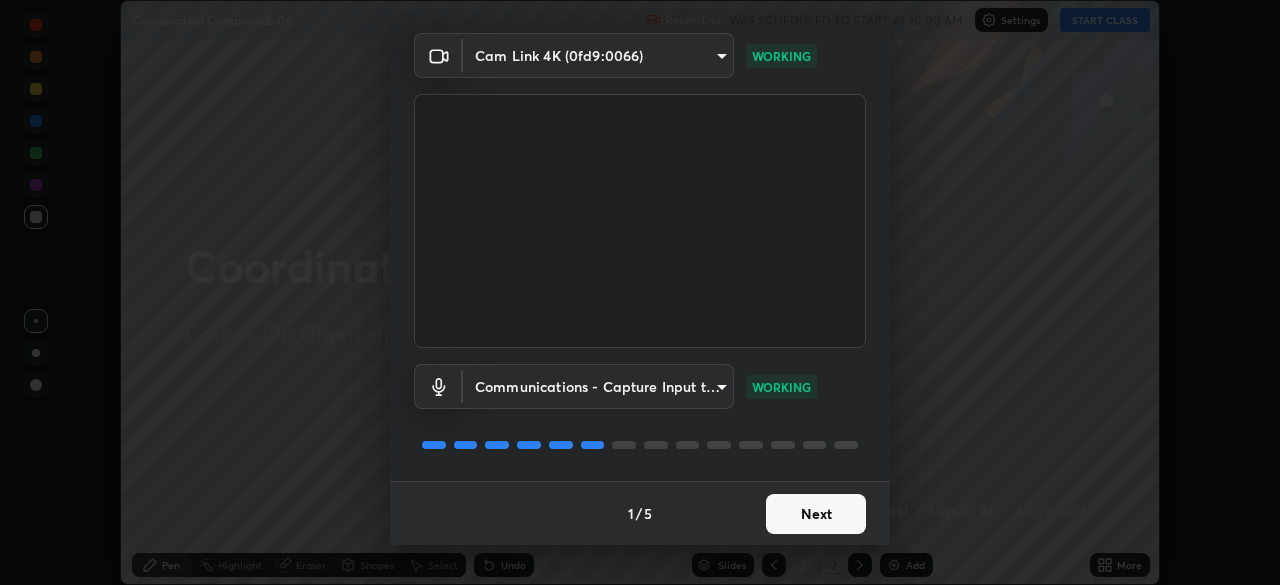 click on "Next" at bounding box center (816, 514) 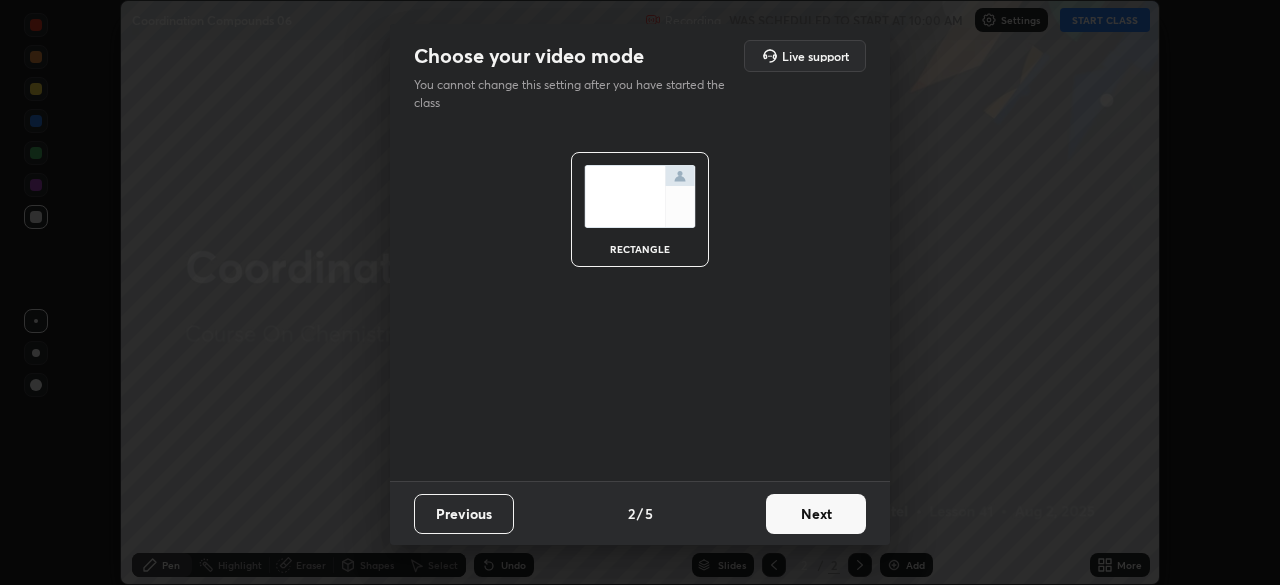 scroll, scrollTop: 0, scrollLeft: 0, axis: both 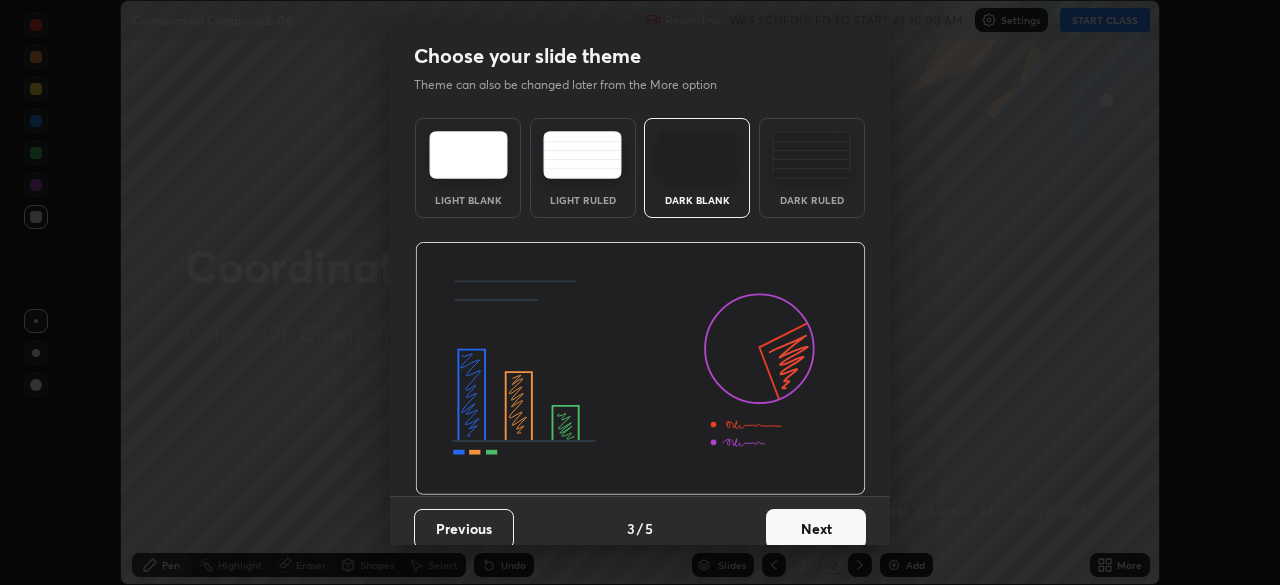 click on "Next" at bounding box center (816, 529) 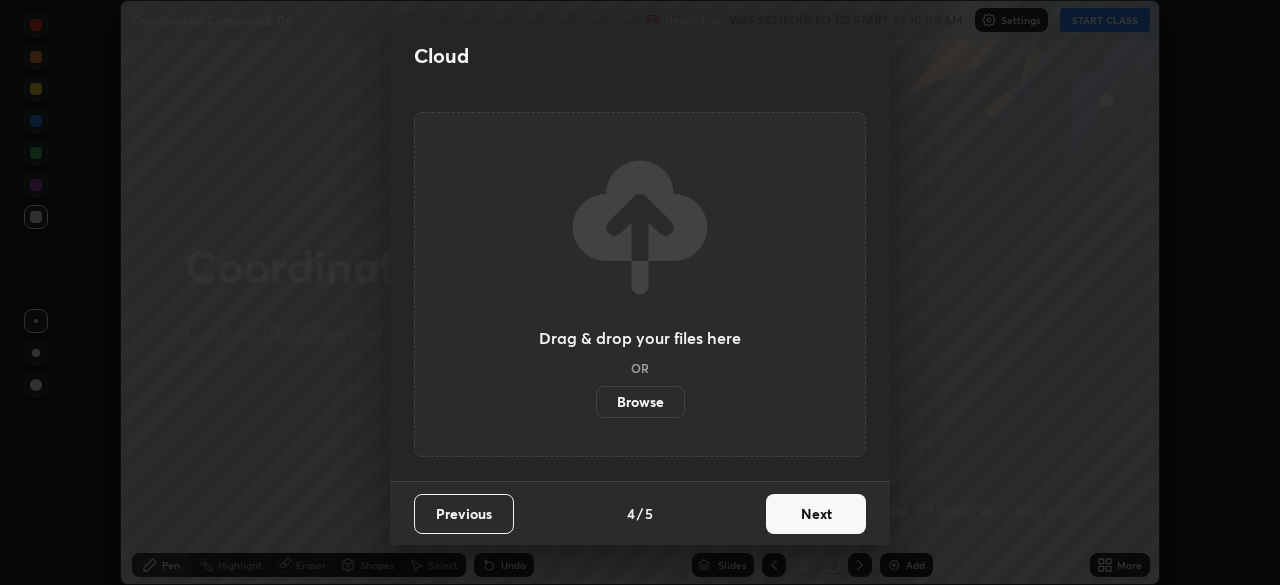 click on "Next" at bounding box center (816, 514) 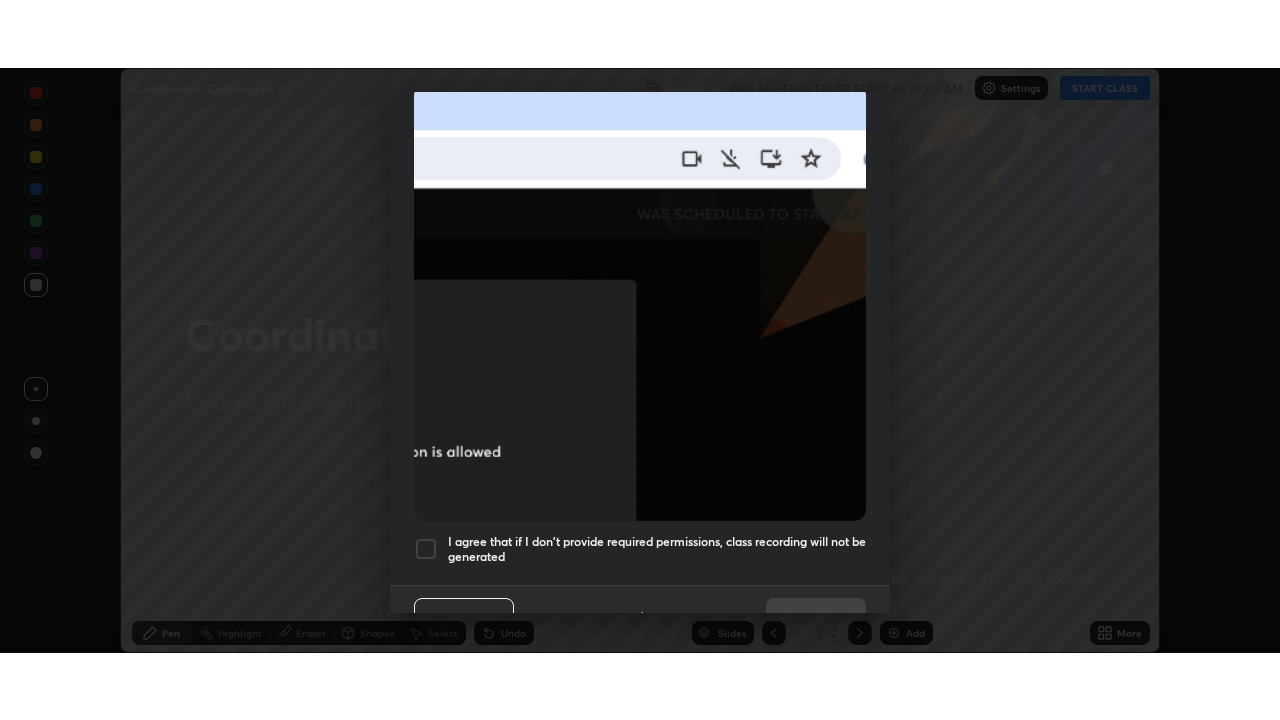 scroll, scrollTop: 479, scrollLeft: 0, axis: vertical 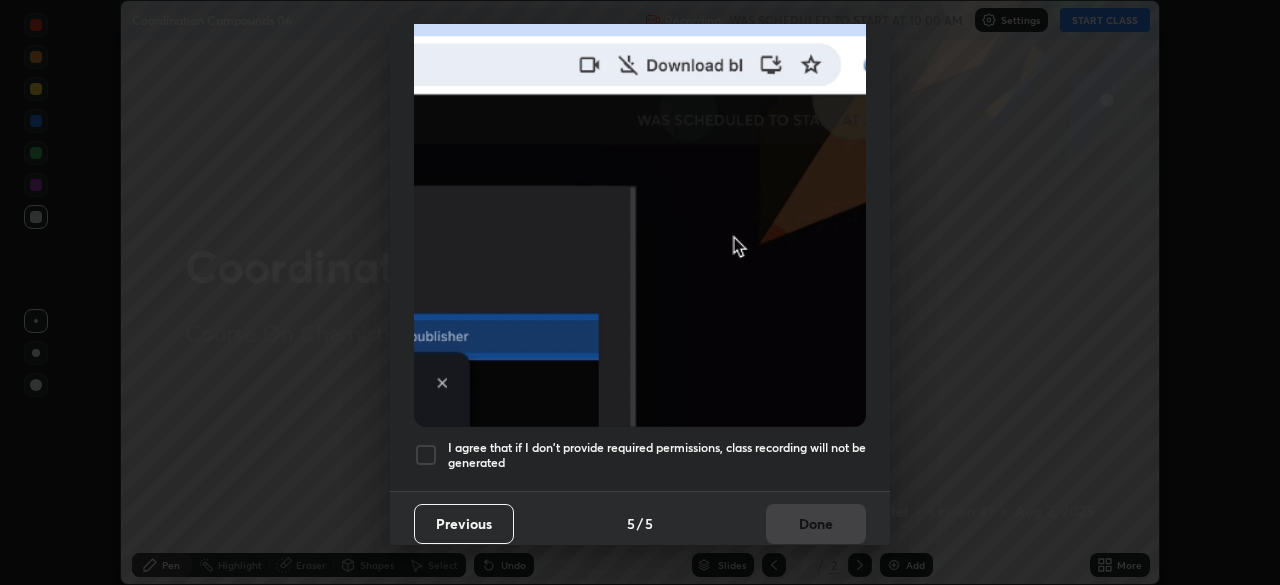 click at bounding box center (426, 455) 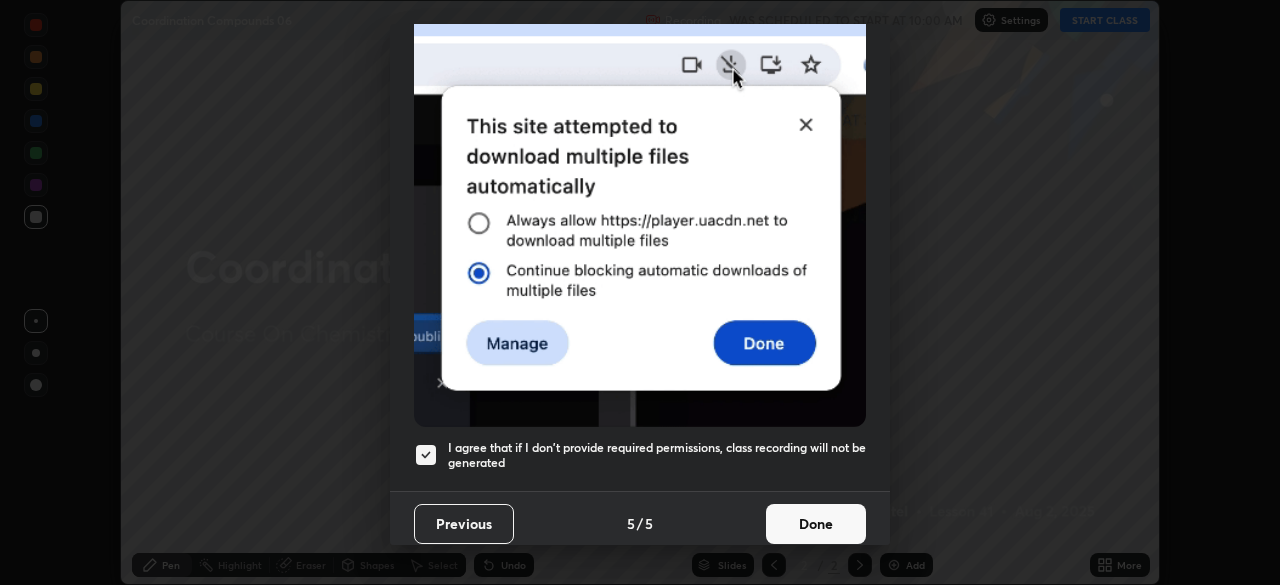 click on "Done" at bounding box center (816, 524) 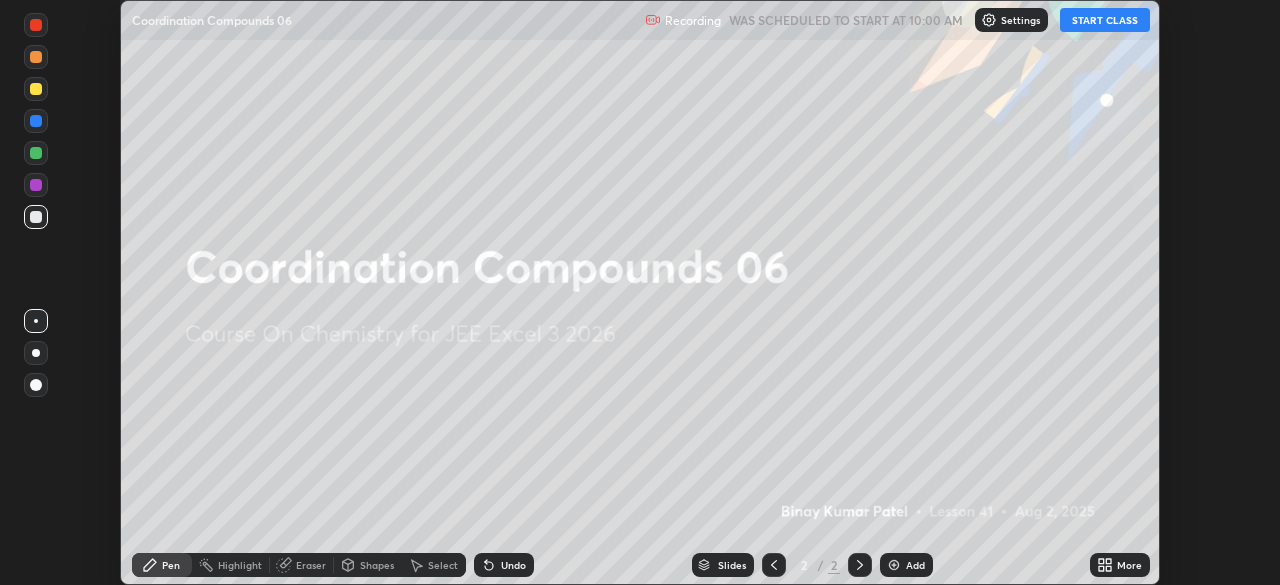click 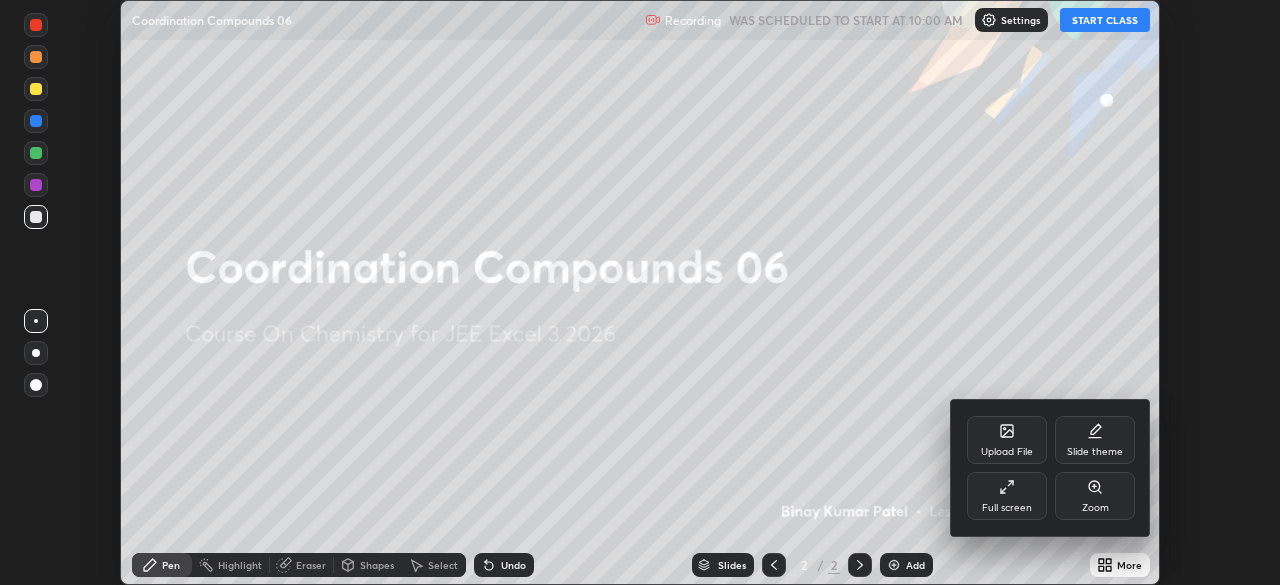 click on "Full screen" at bounding box center [1007, 496] 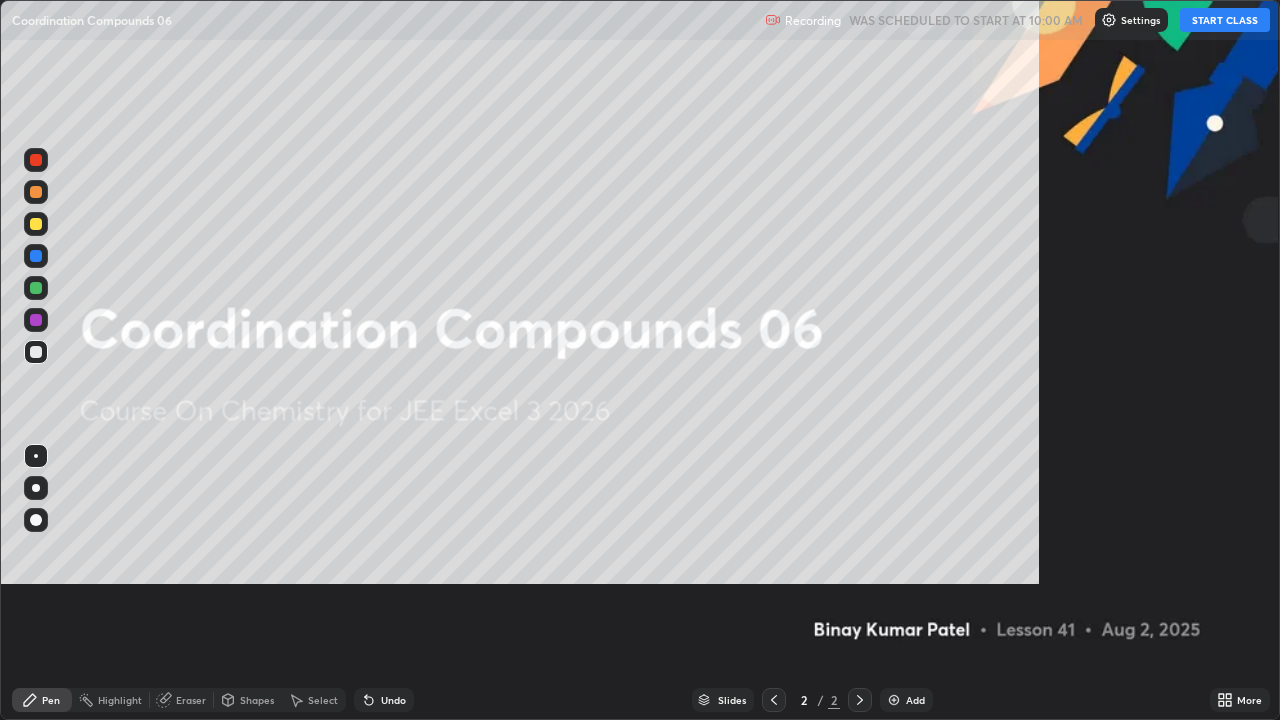 scroll, scrollTop: 99280, scrollLeft: 98720, axis: both 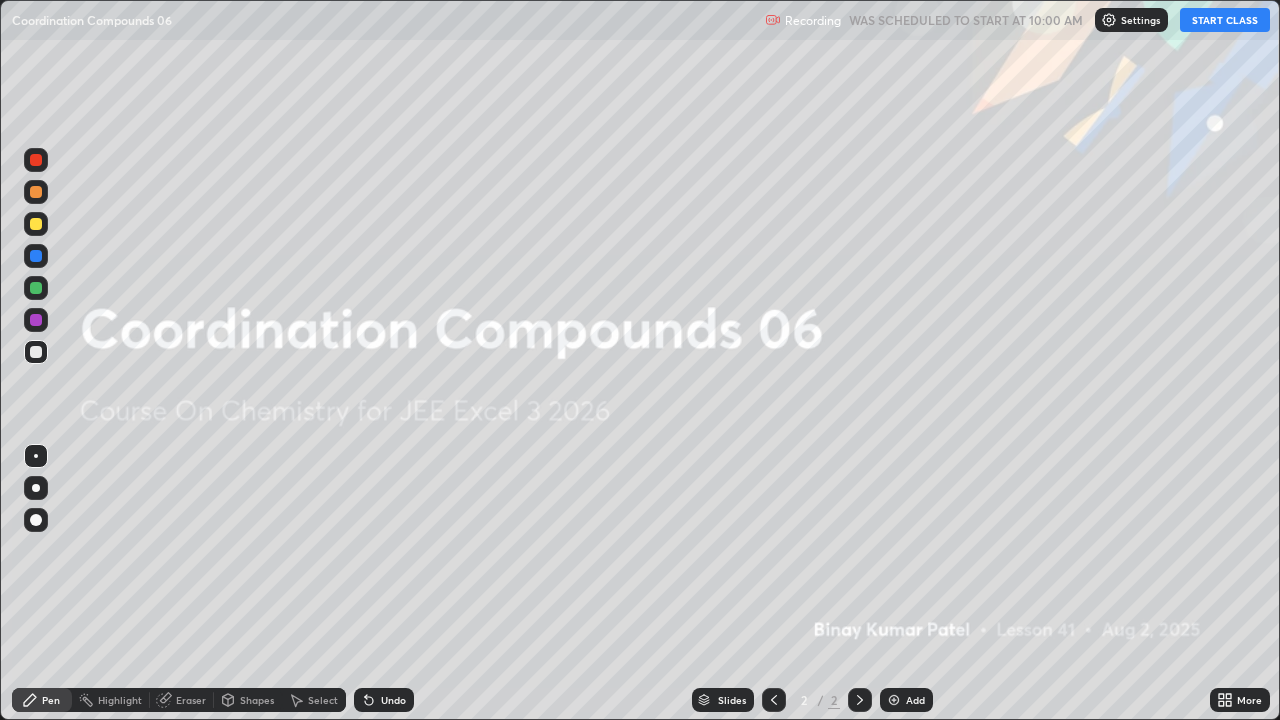 click at bounding box center (894, 700) 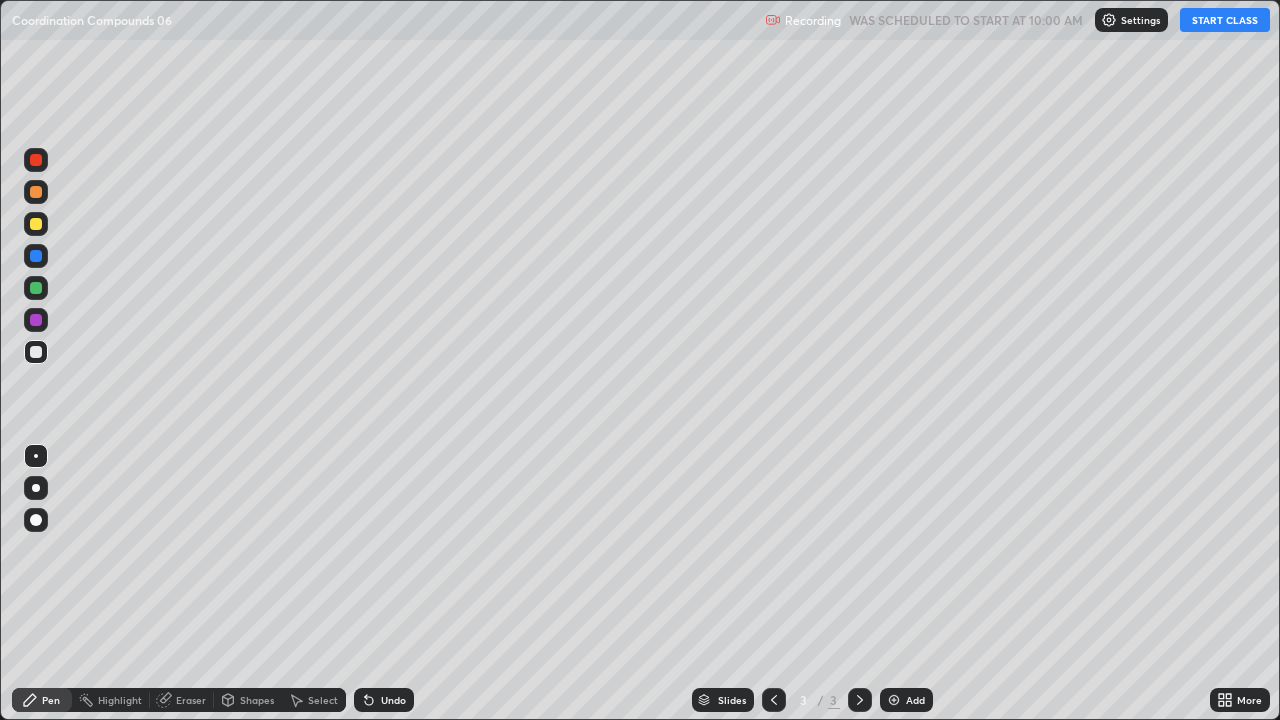 click at bounding box center (36, 224) 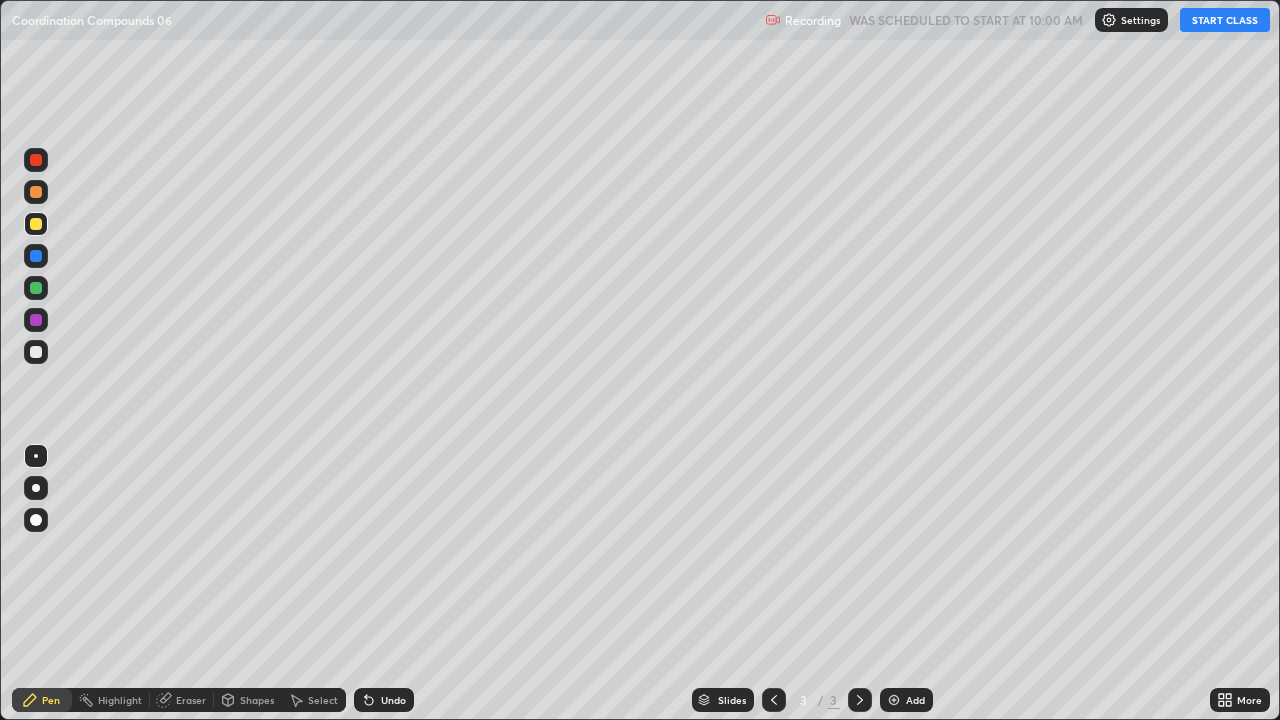 click at bounding box center (36, 488) 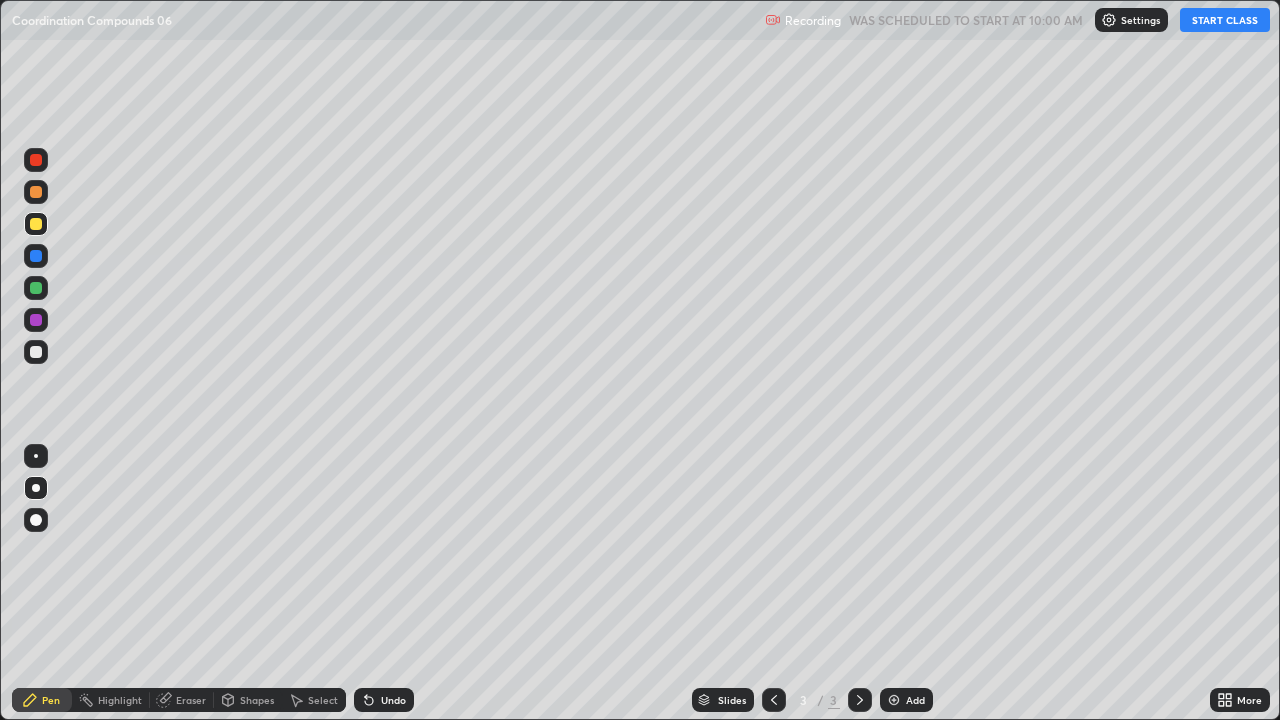 click 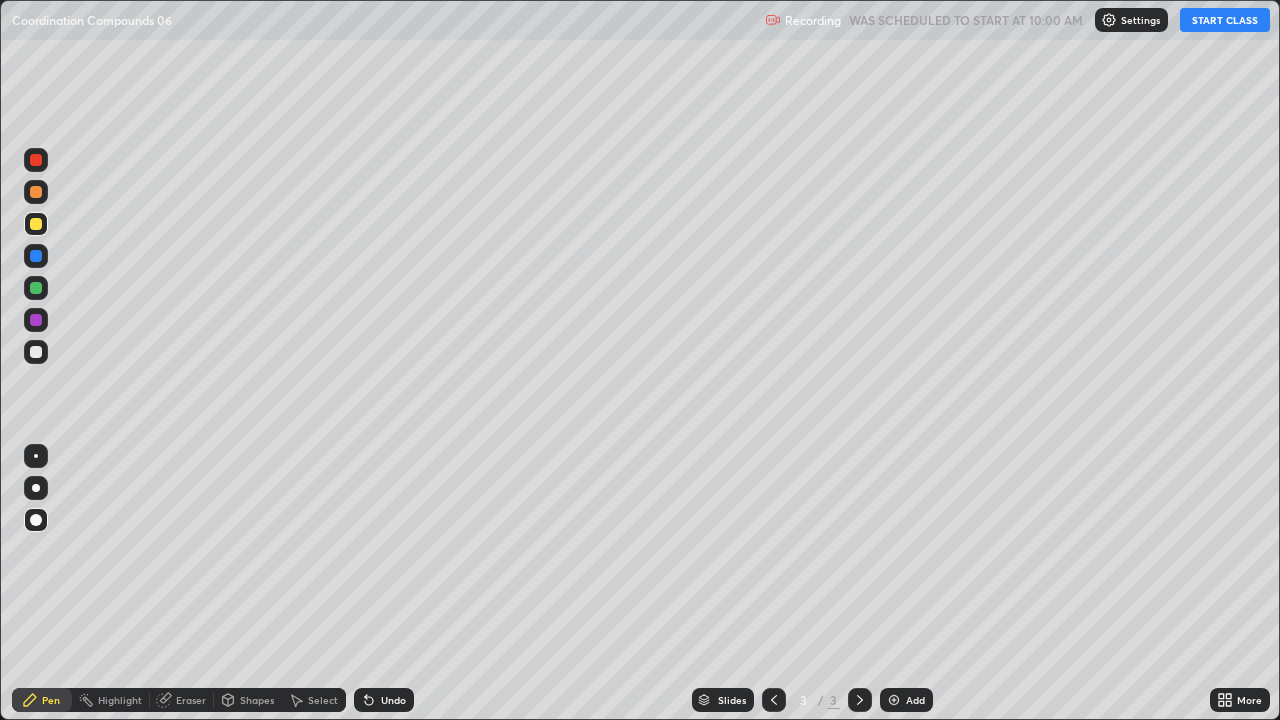 click on "START CLASS" at bounding box center (1225, 20) 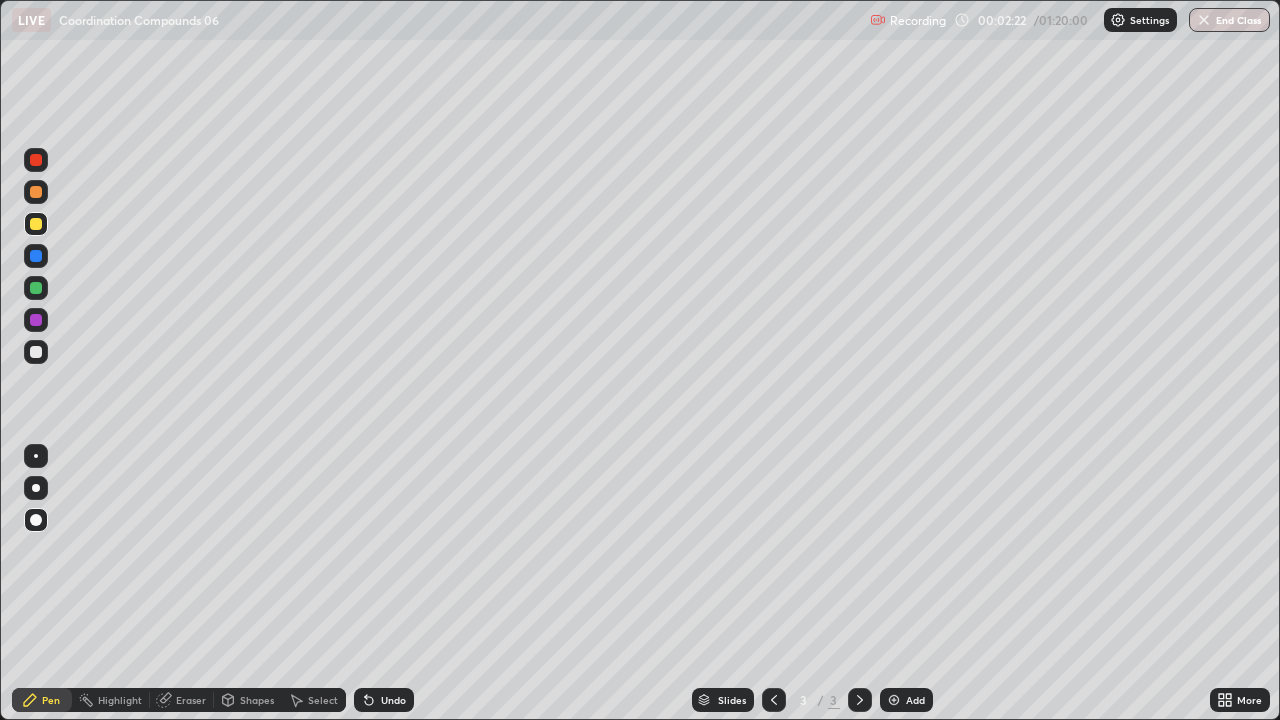 click at bounding box center (894, 700) 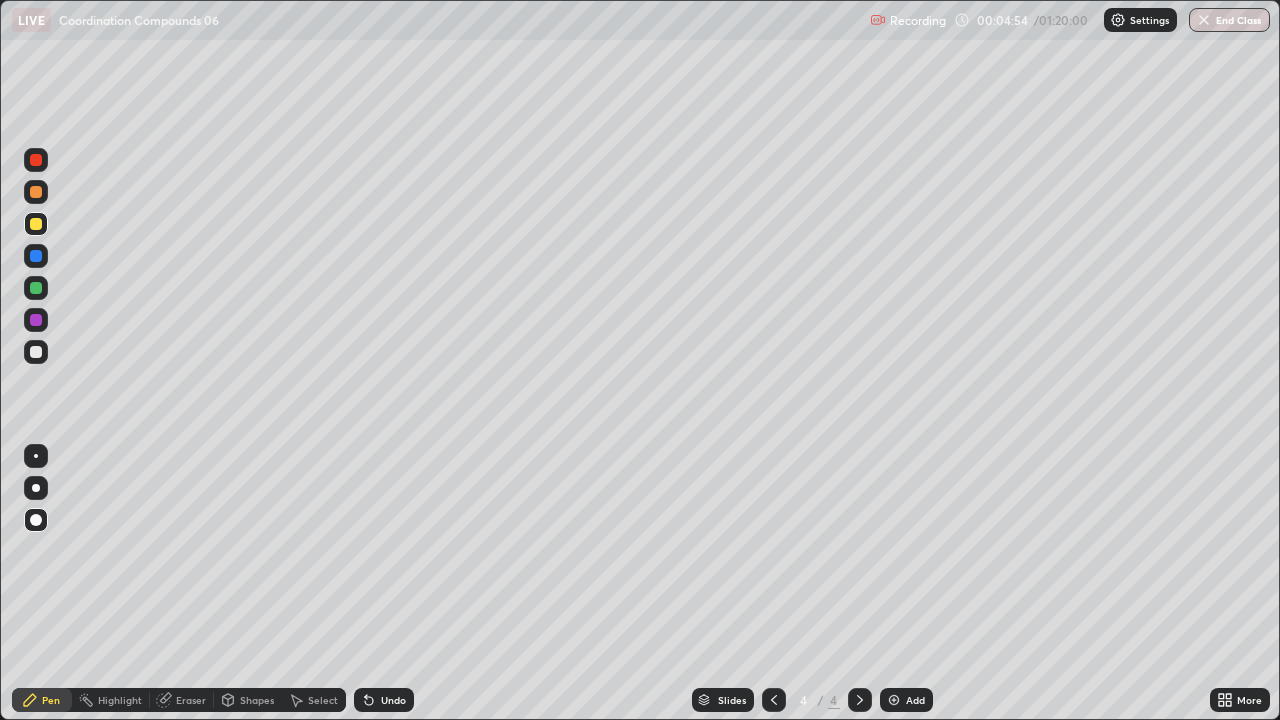 click on "Eraser" at bounding box center (191, 700) 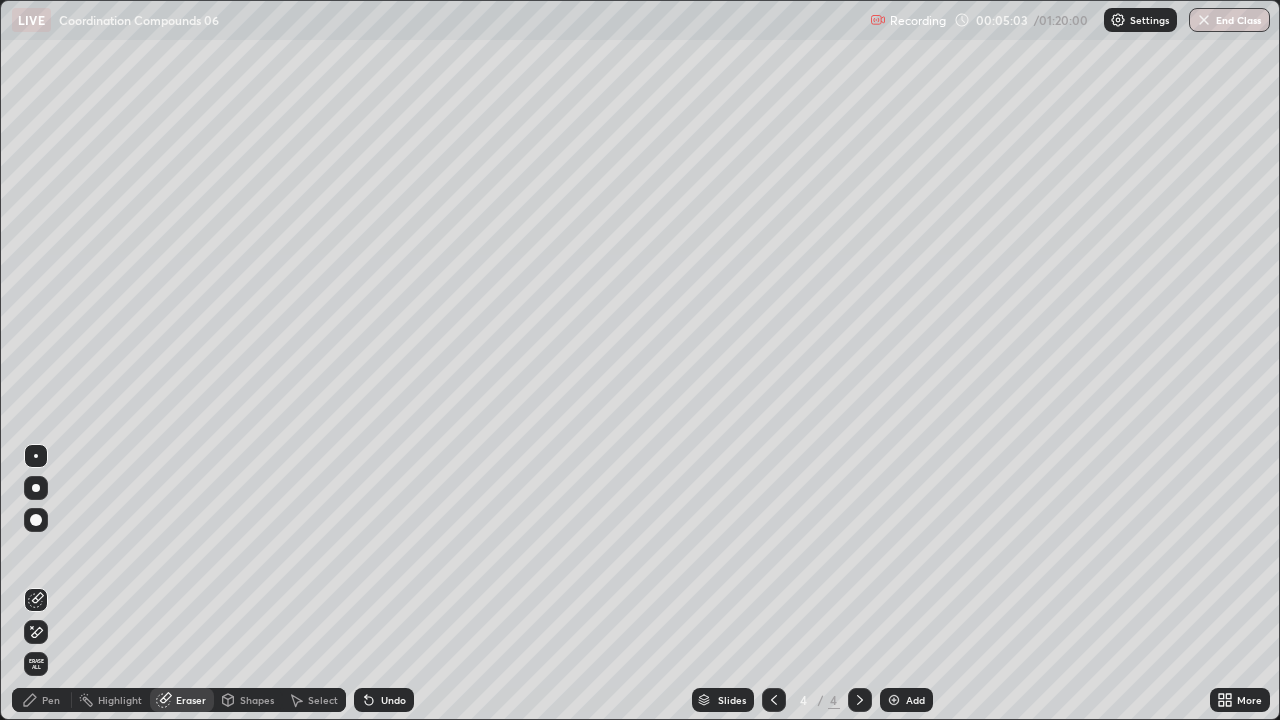 click on "Pen" at bounding box center (51, 700) 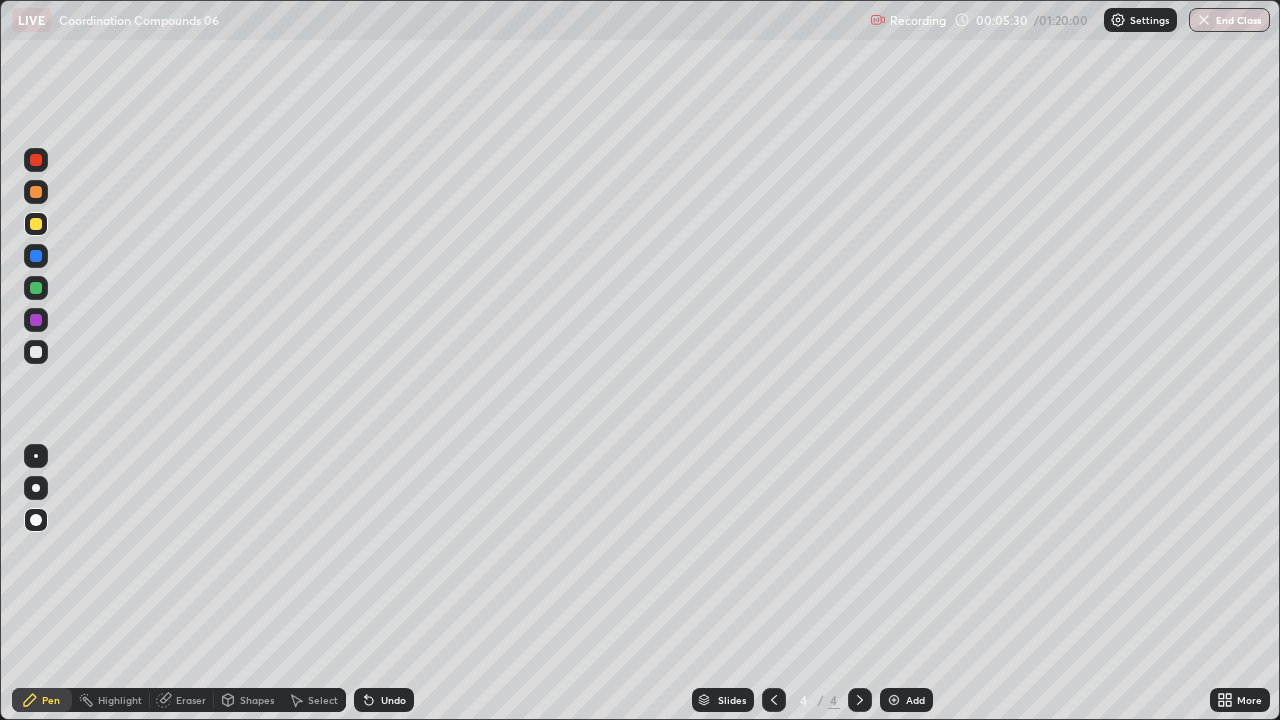 click at bounding box center (36, 352) 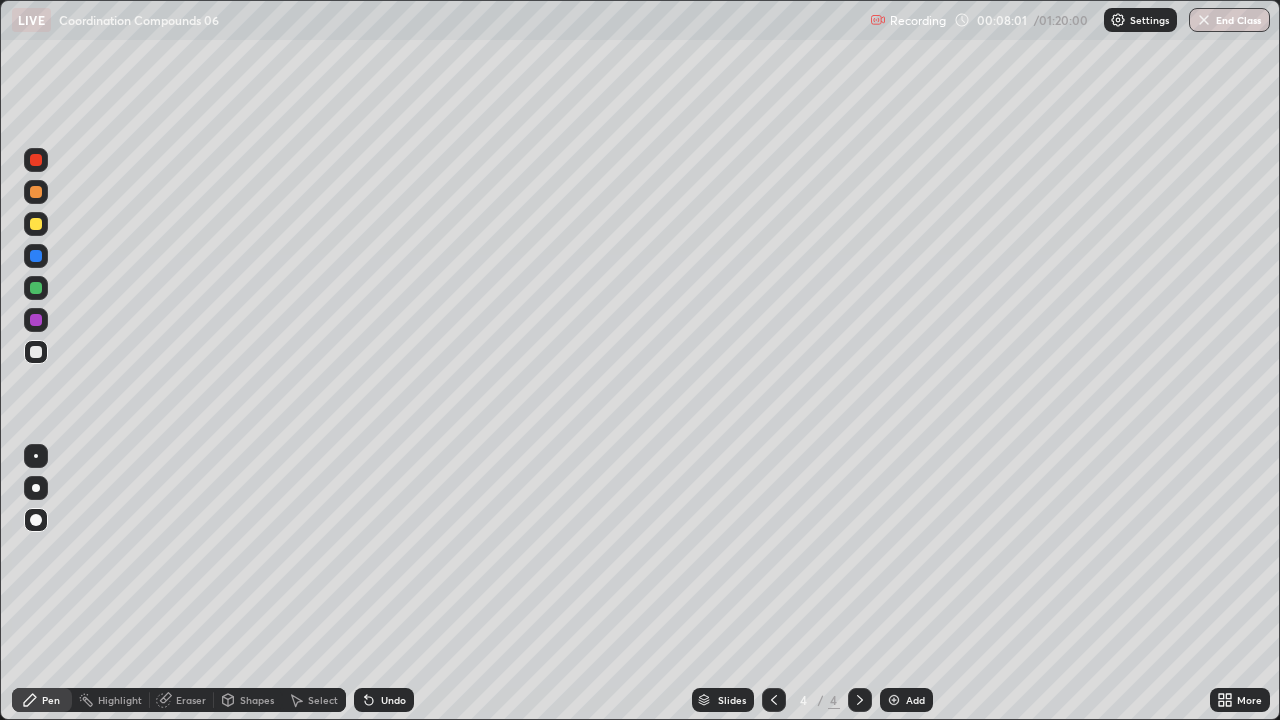 click at bounding box center [36, 288] 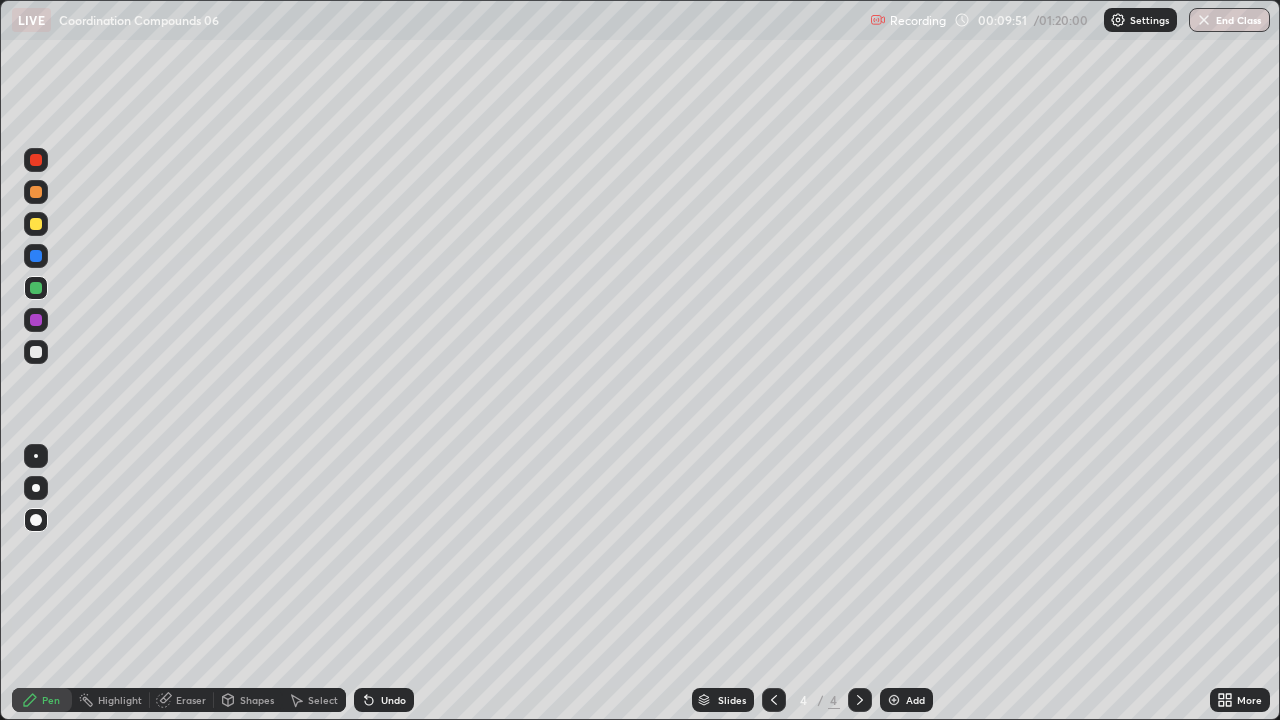 click at bounding box center (36, 352) 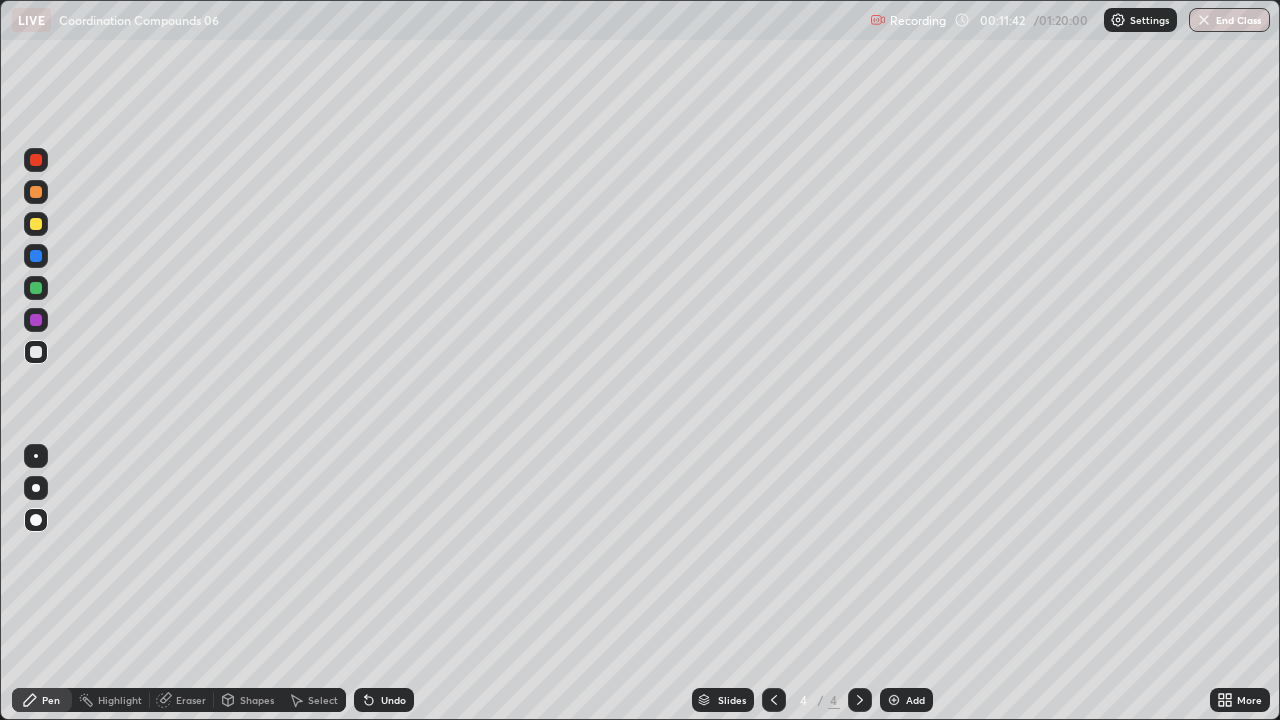 click at bounding box center (36, 224) 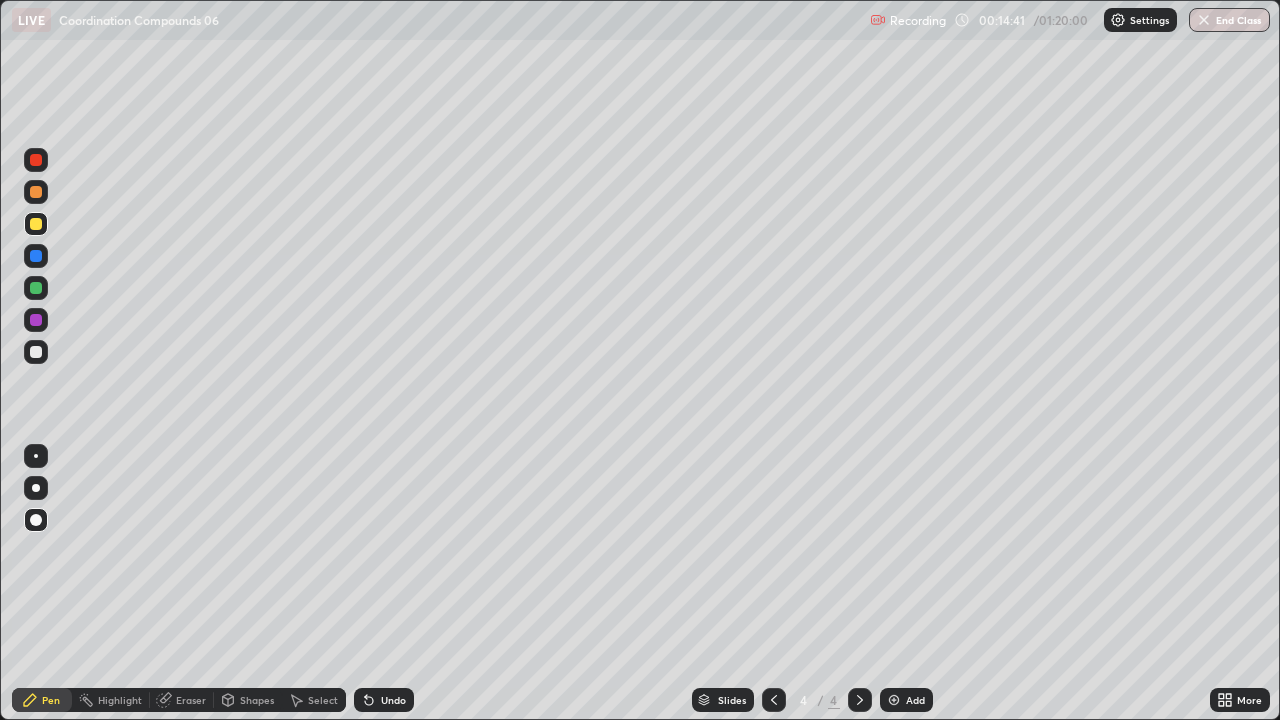 click at bounding box center (894, 700) 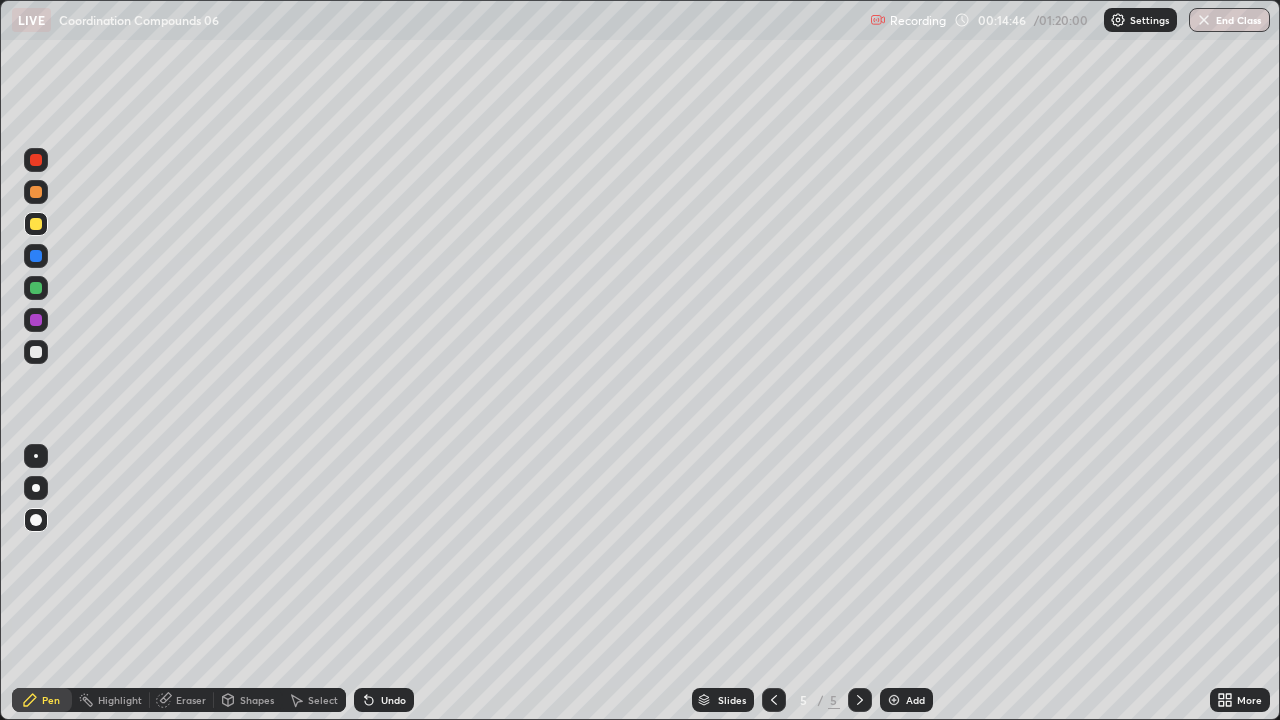 click 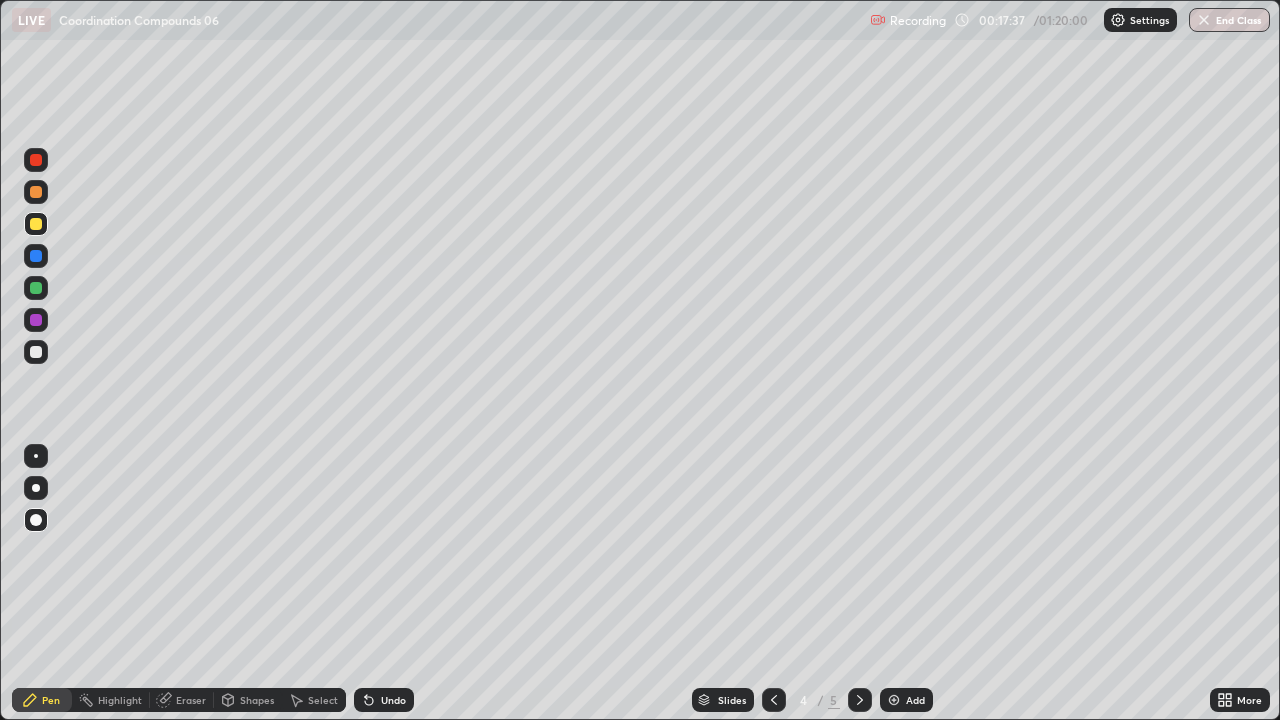 click at bounding box center [894, 700] 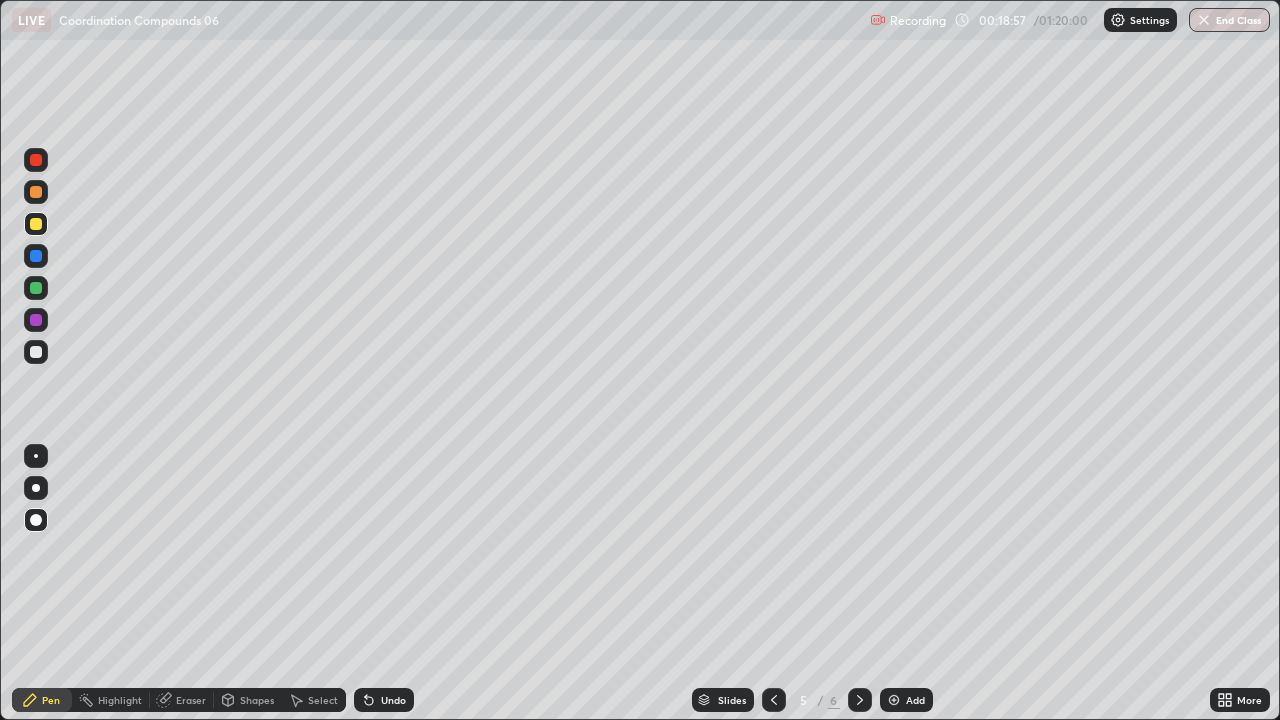 click at bounding box center [36, 352] 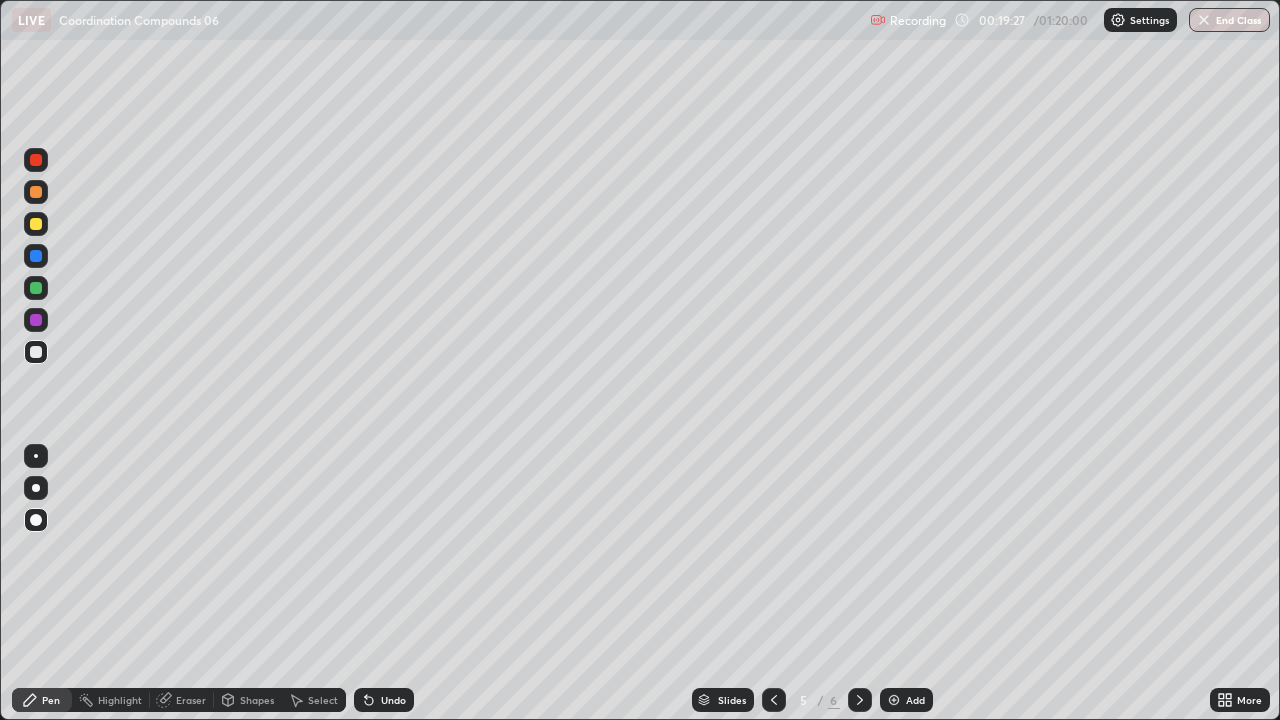 click at bounding box center (36, 224) 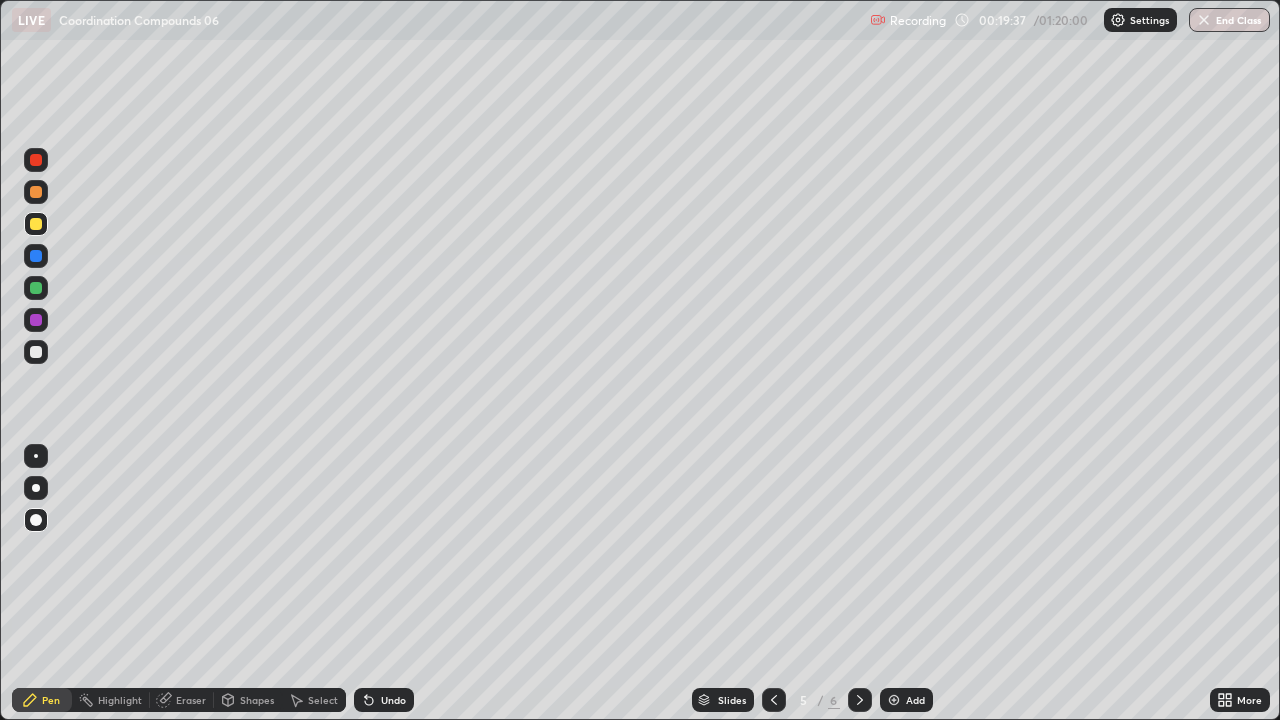 click at bounding box center [36, 352] 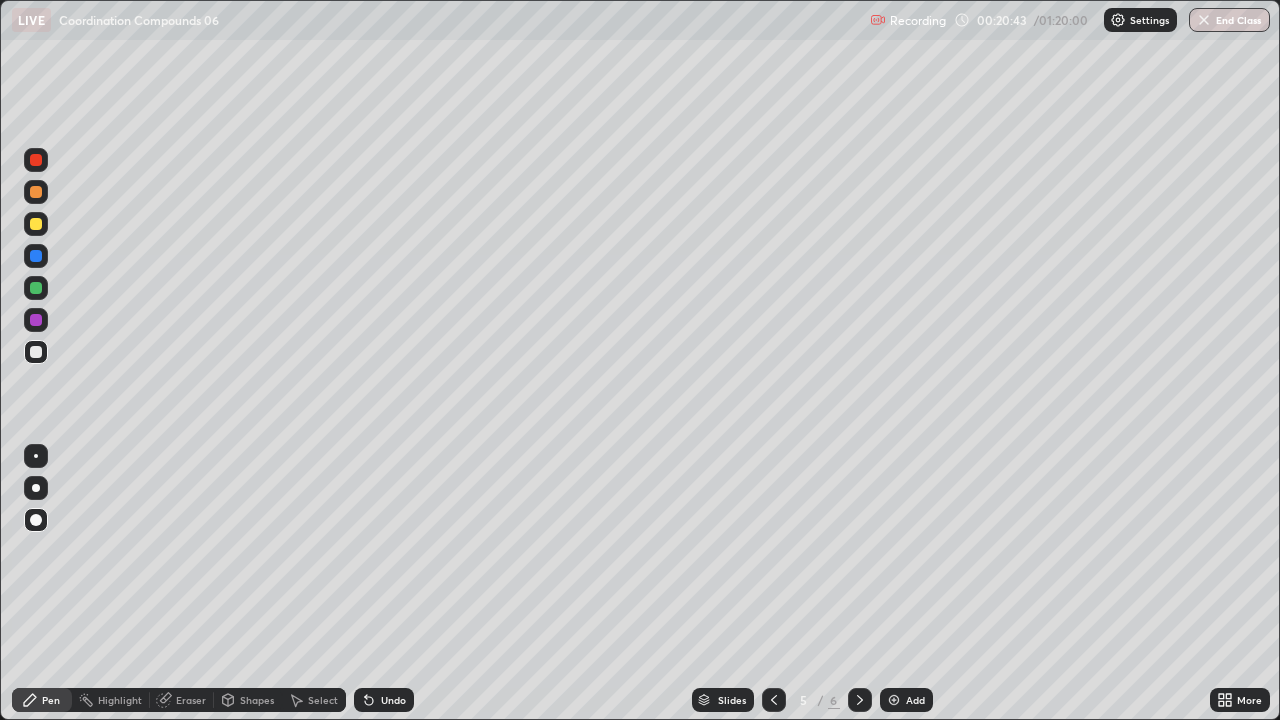 click on "Undo" at bounding box center [393, 700] 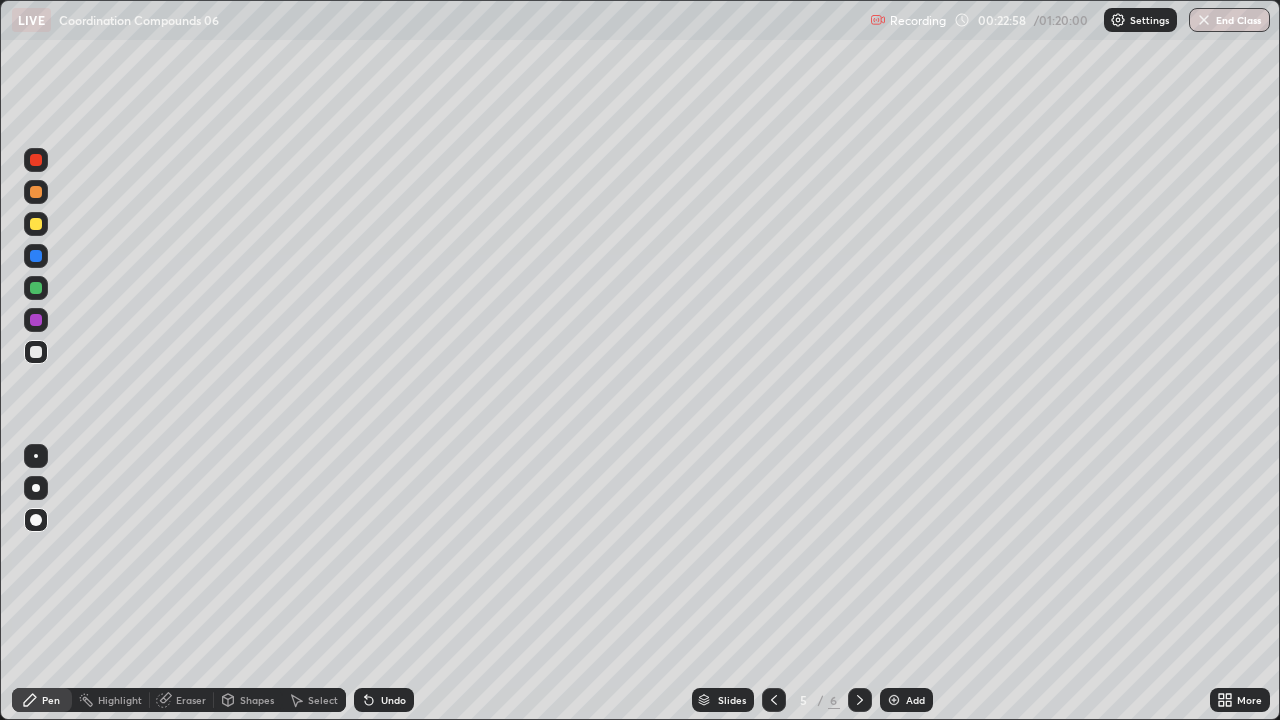 click at bounding box center (894, 700) 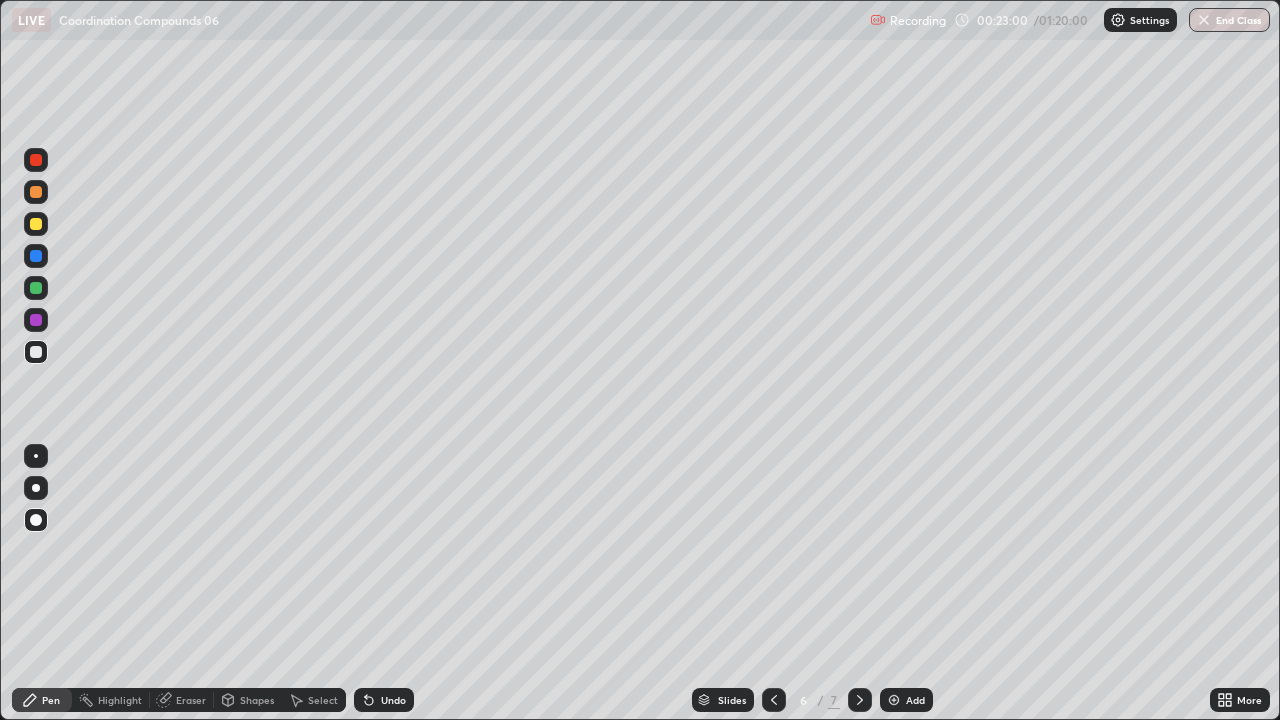 click at bounding box center [36, 192] 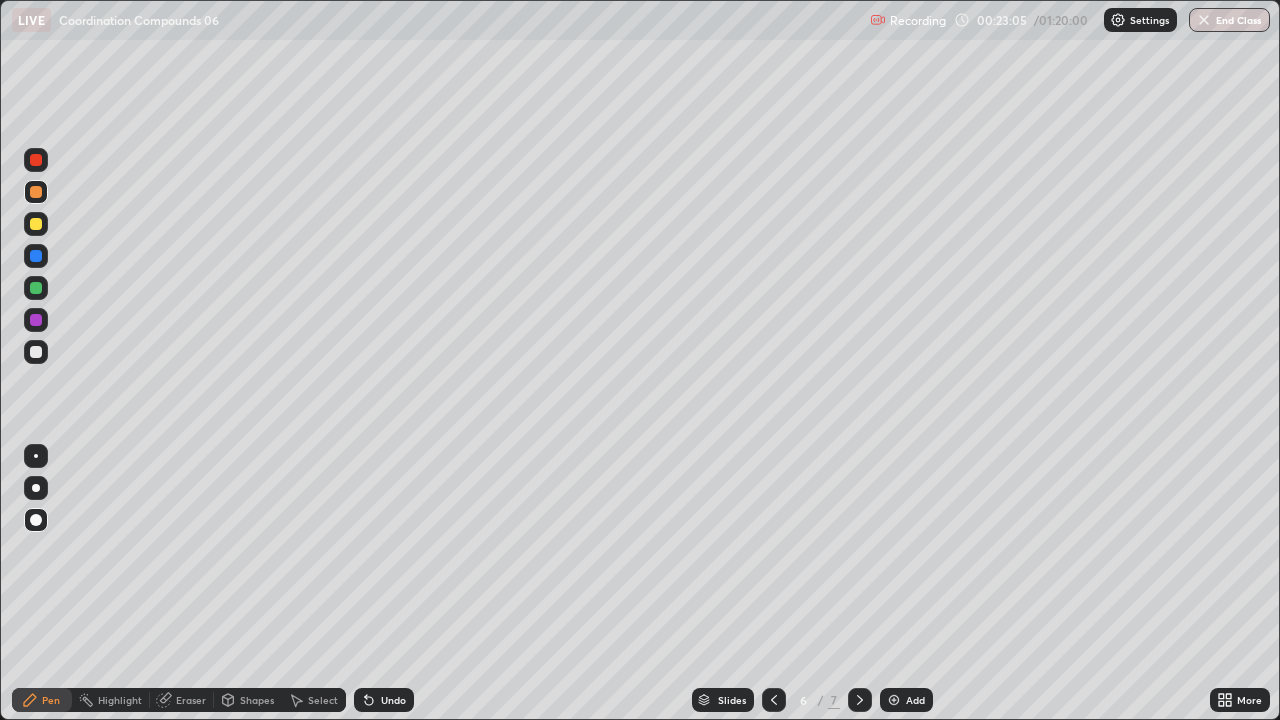 click on "Undo" at bounding box center (384, 700) 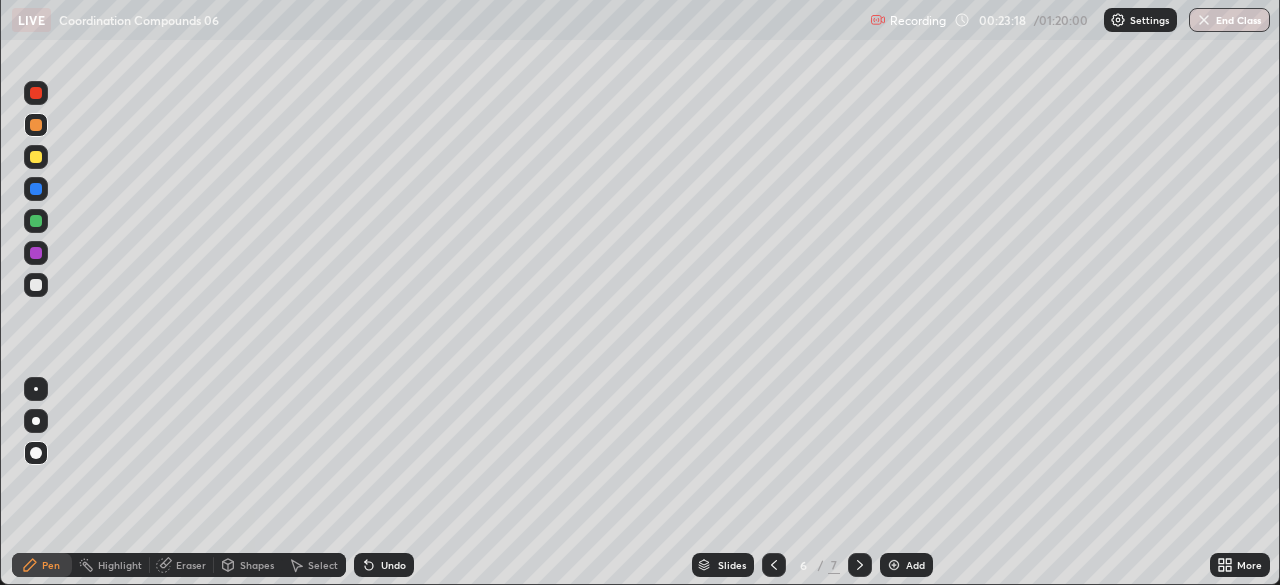 scroll, scrollTop: 585, scrollLeft: 1280, axis: both 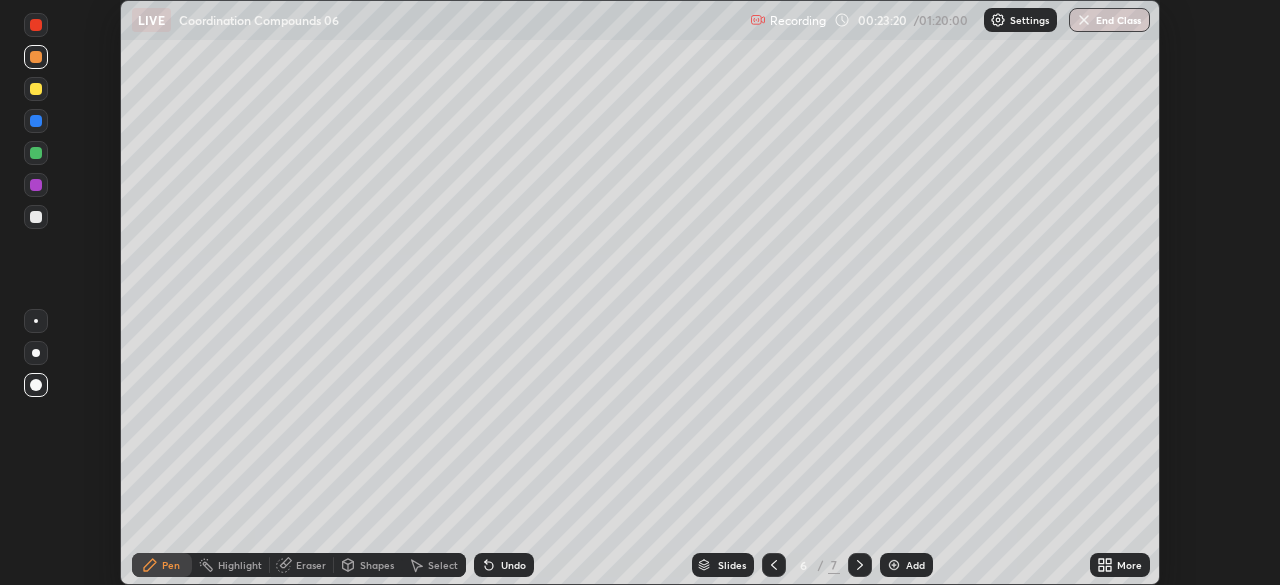 click 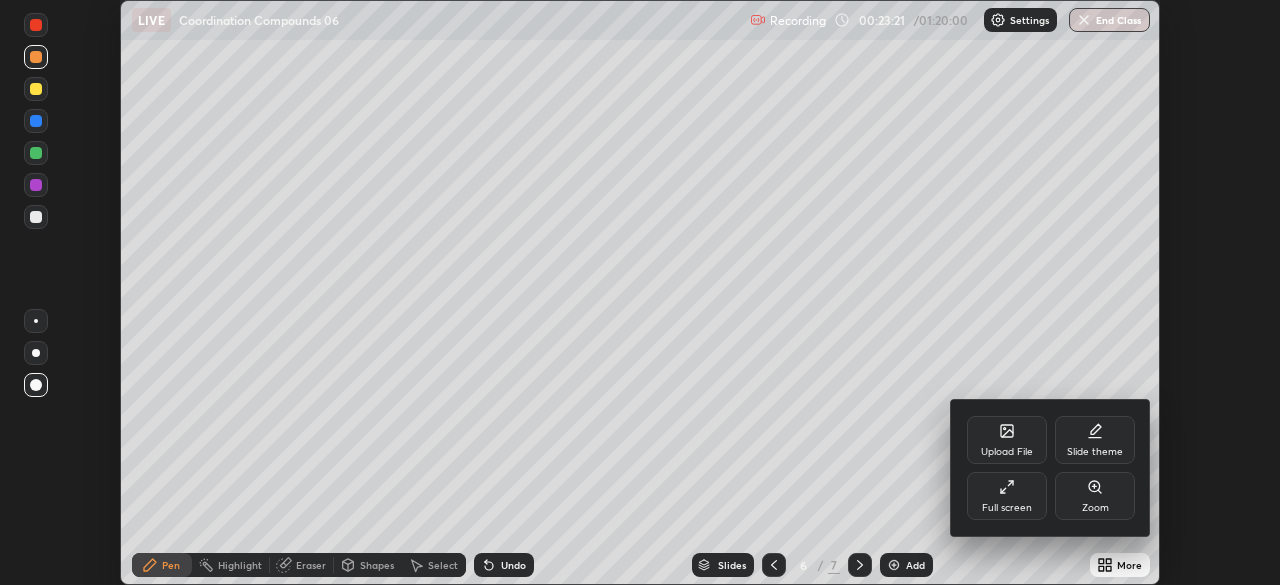 click on "Full screen" at bounding box center [1007, 496] 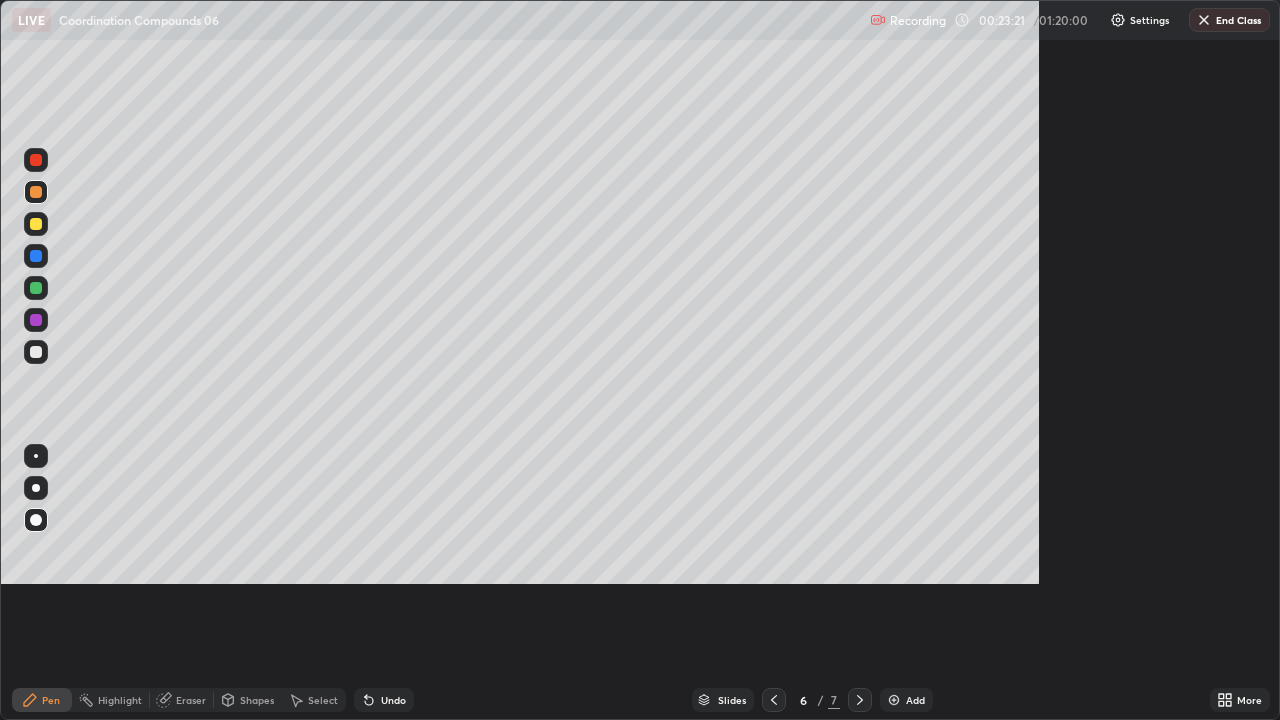 scroll, scrollTop: 99280, scrollLeft: 98720, axis: both 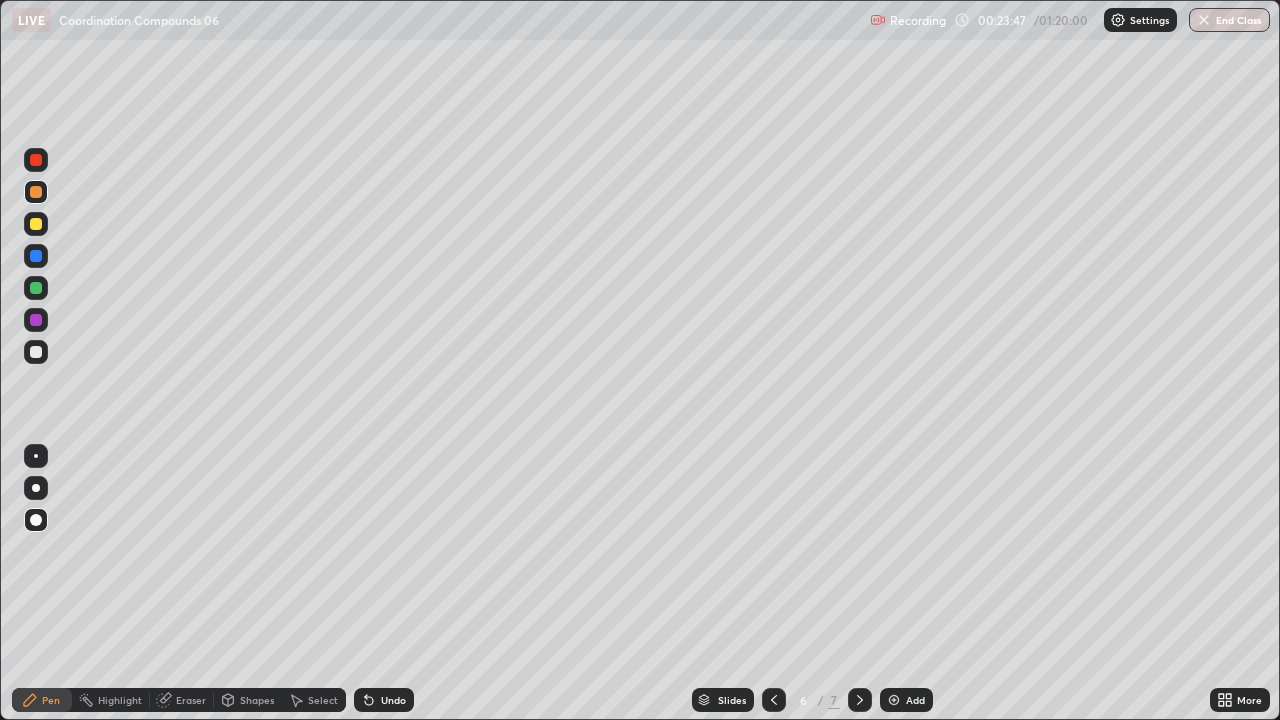 click at bounding box center [36, 352] 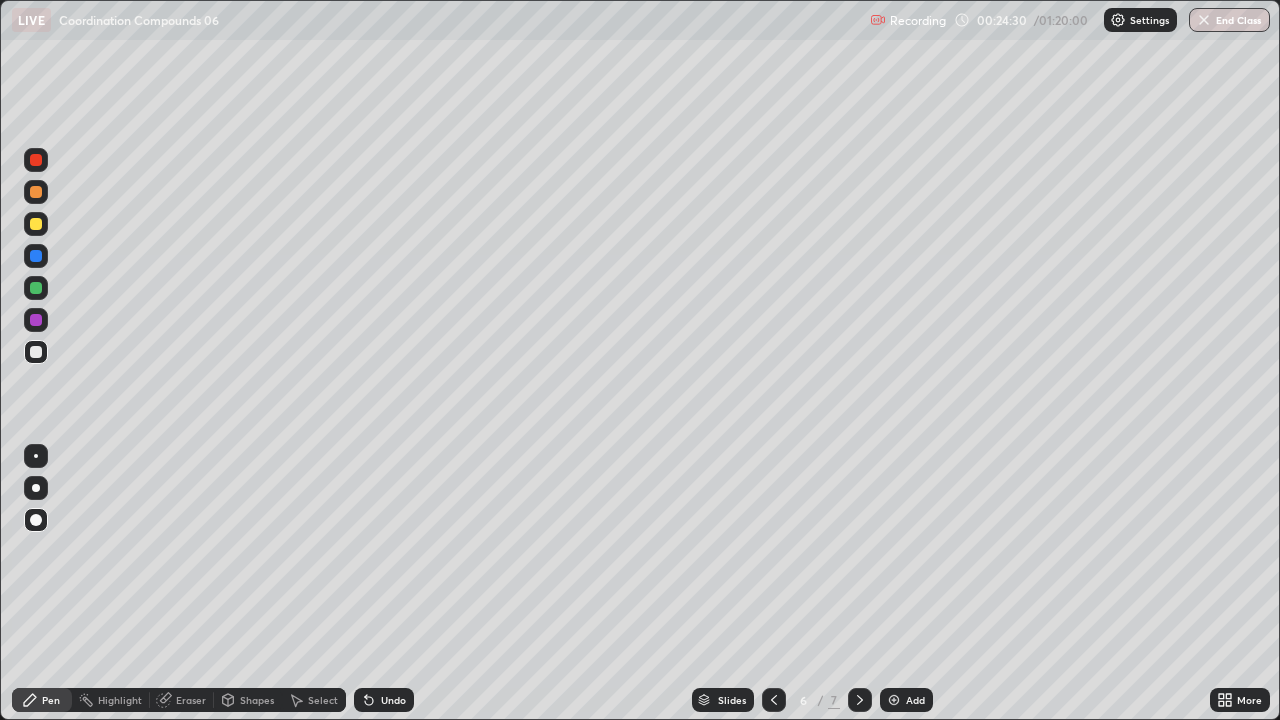 click at bounding box center (36, 224) 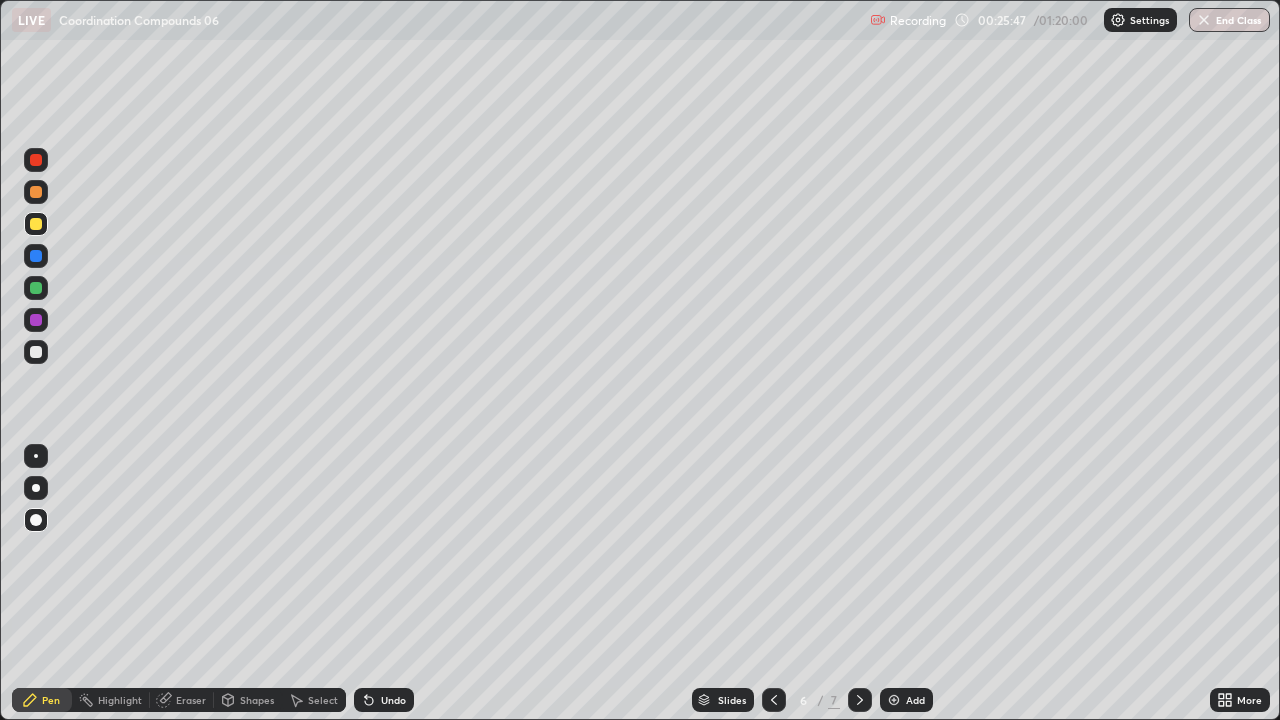 click at bounding box center [36, 320] 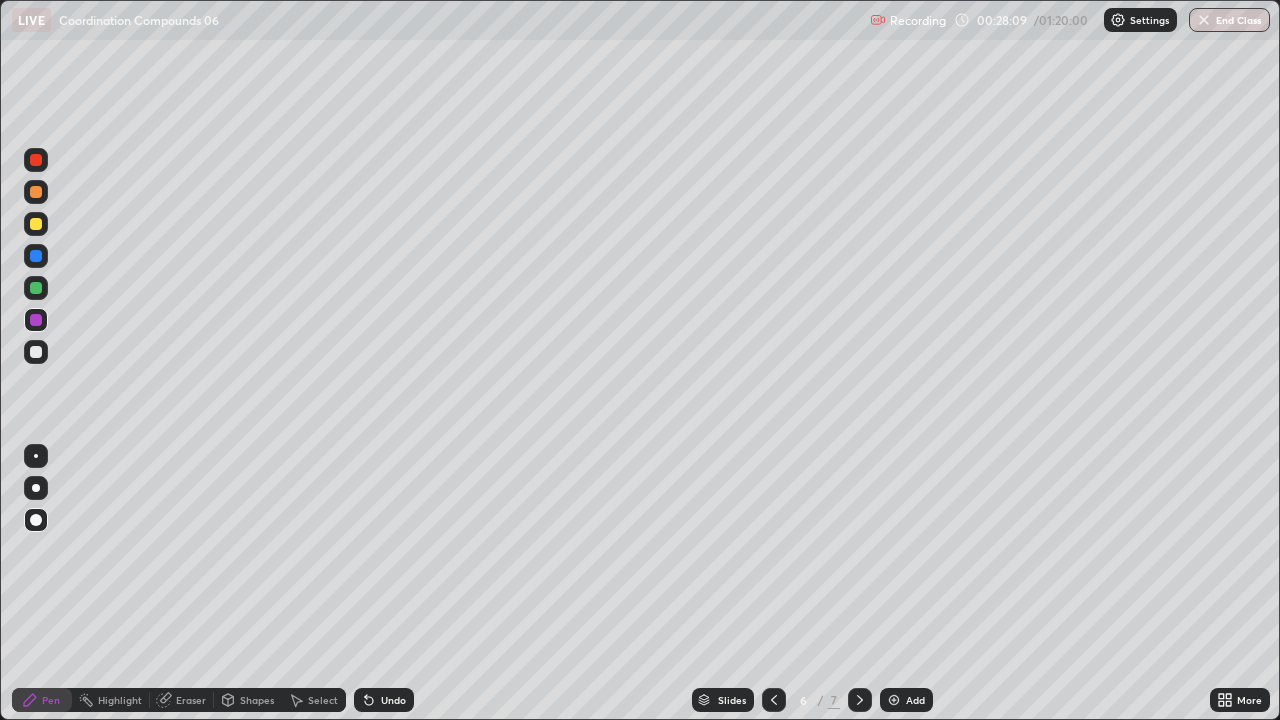click at bounding box center [36, 352] 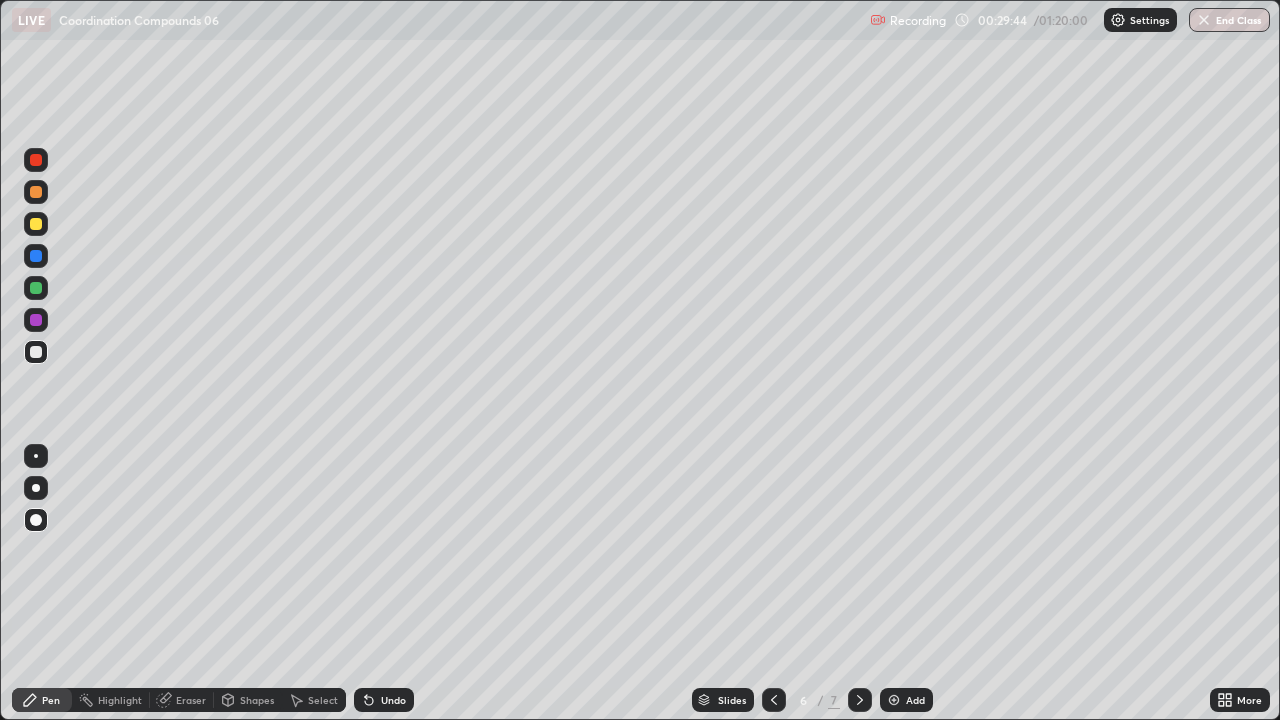 click at bounding box center [36, 288] 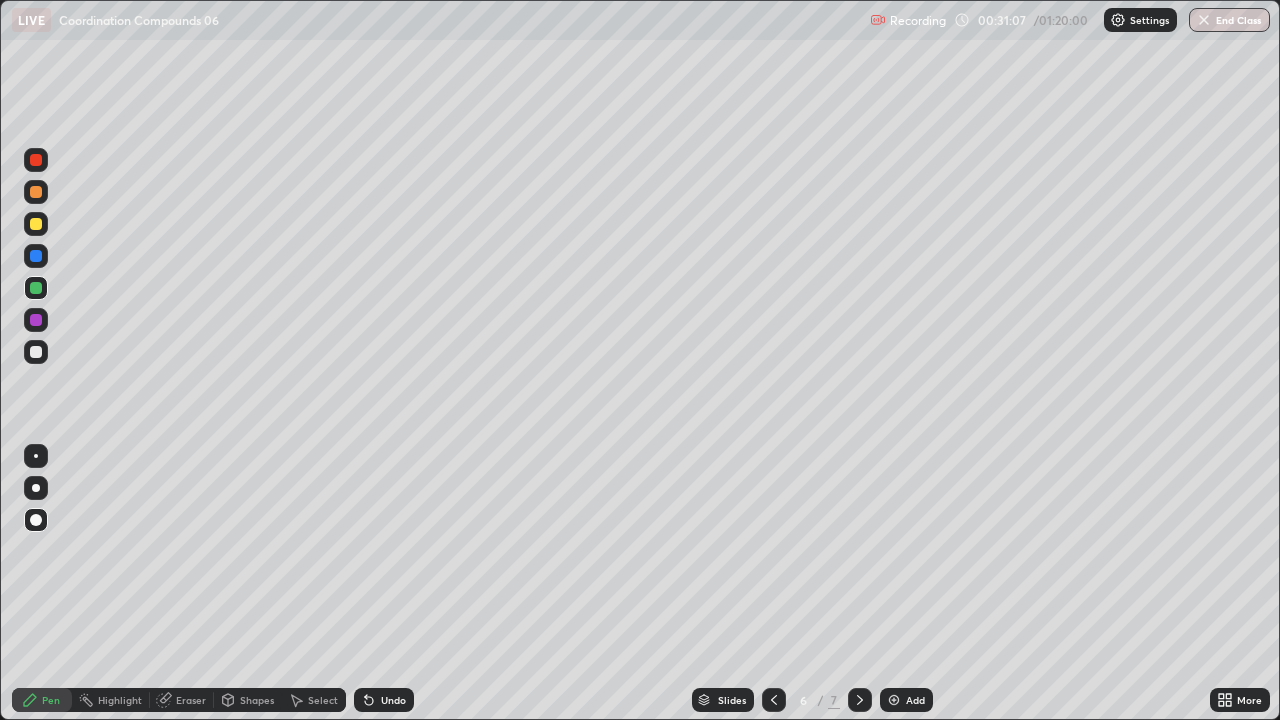 click 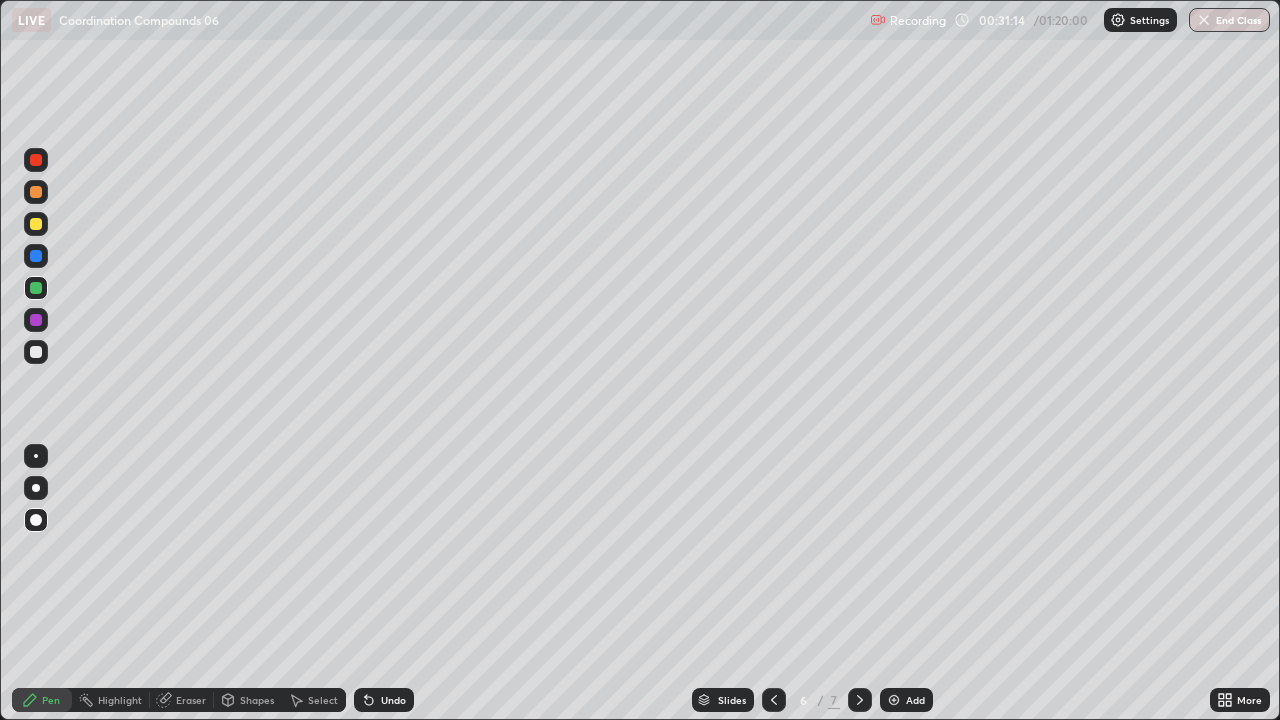 click at bounding box center [36, 320] 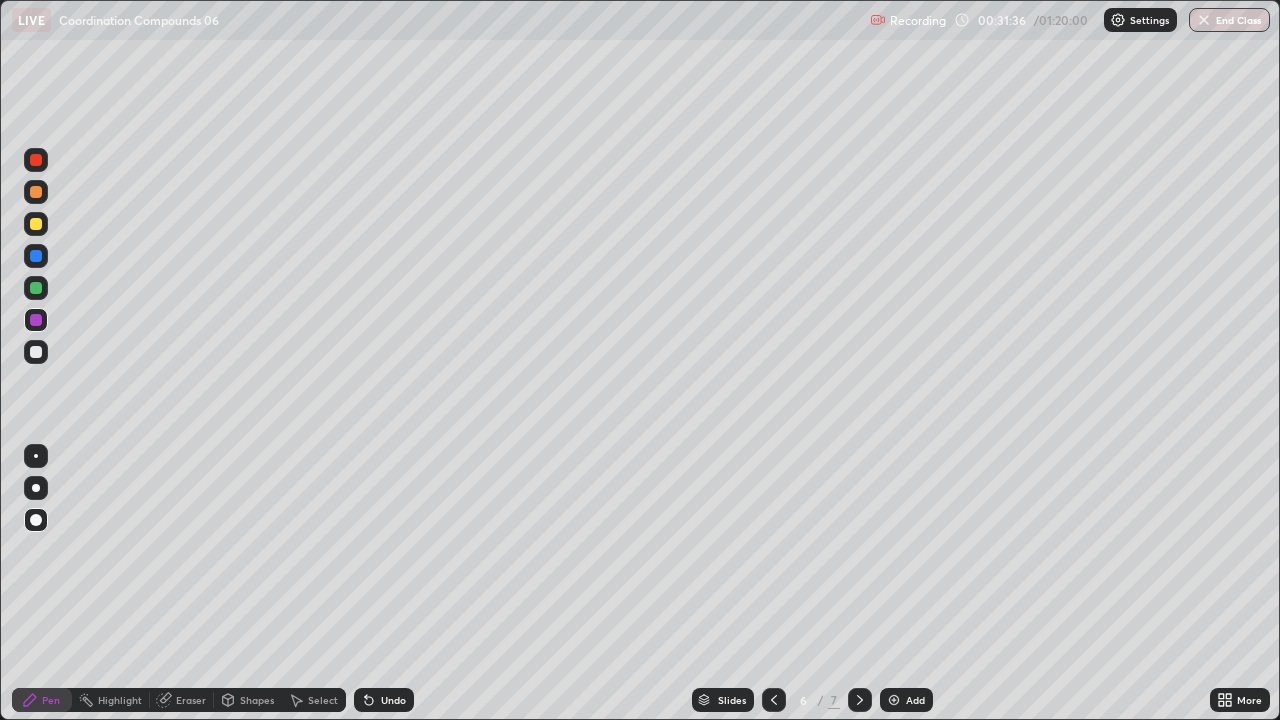click on "Eraser" at bounding box center (191, 700) 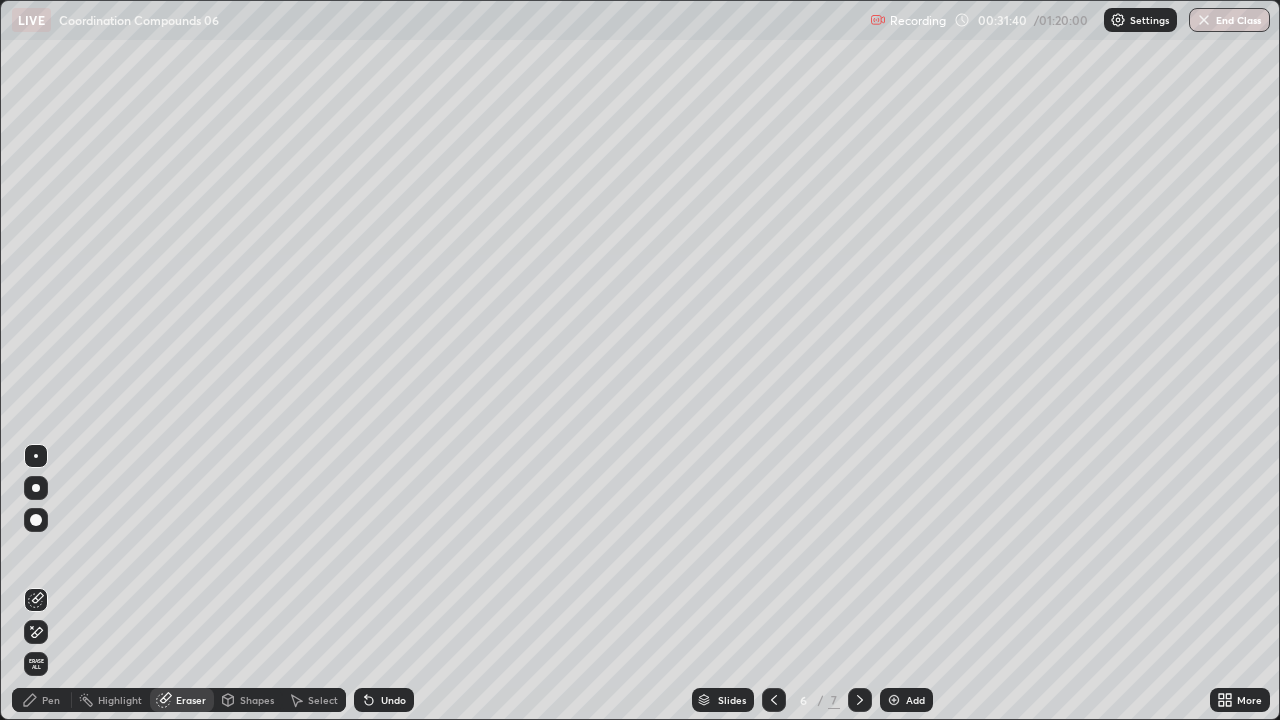 click on "Pen" at bounding box center (42, 700) 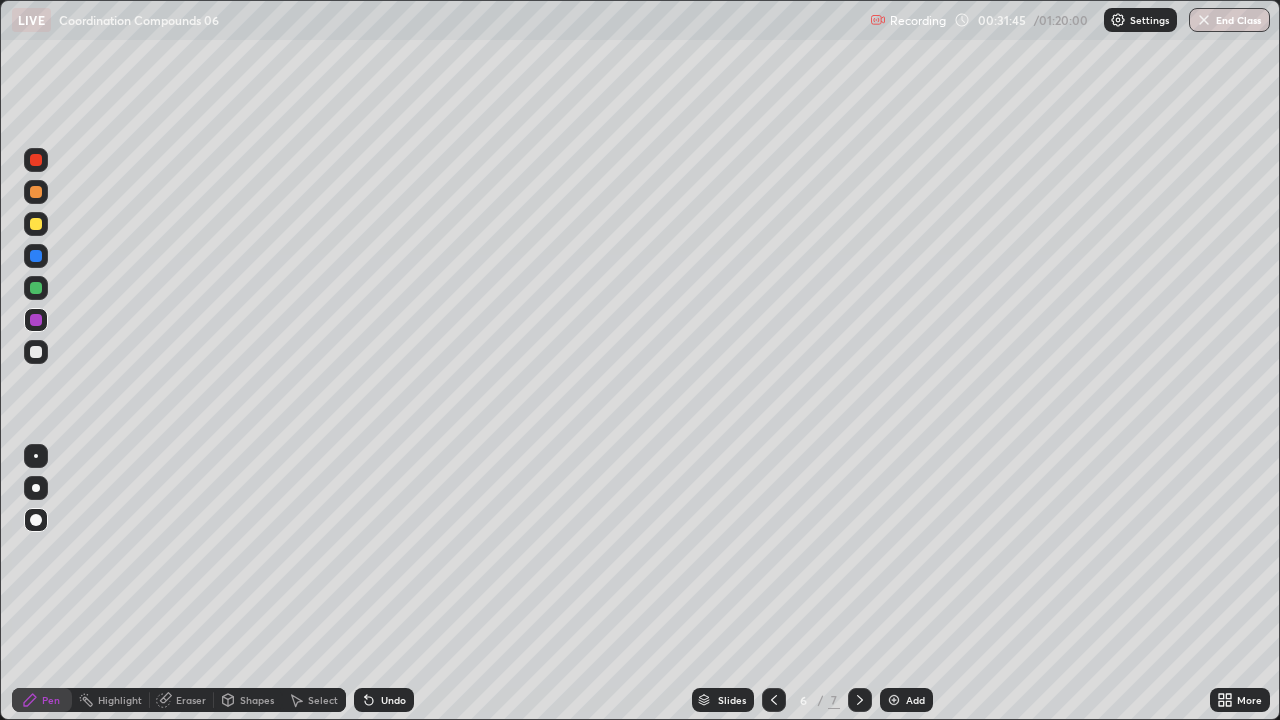 click at bounding box center [36, 352] 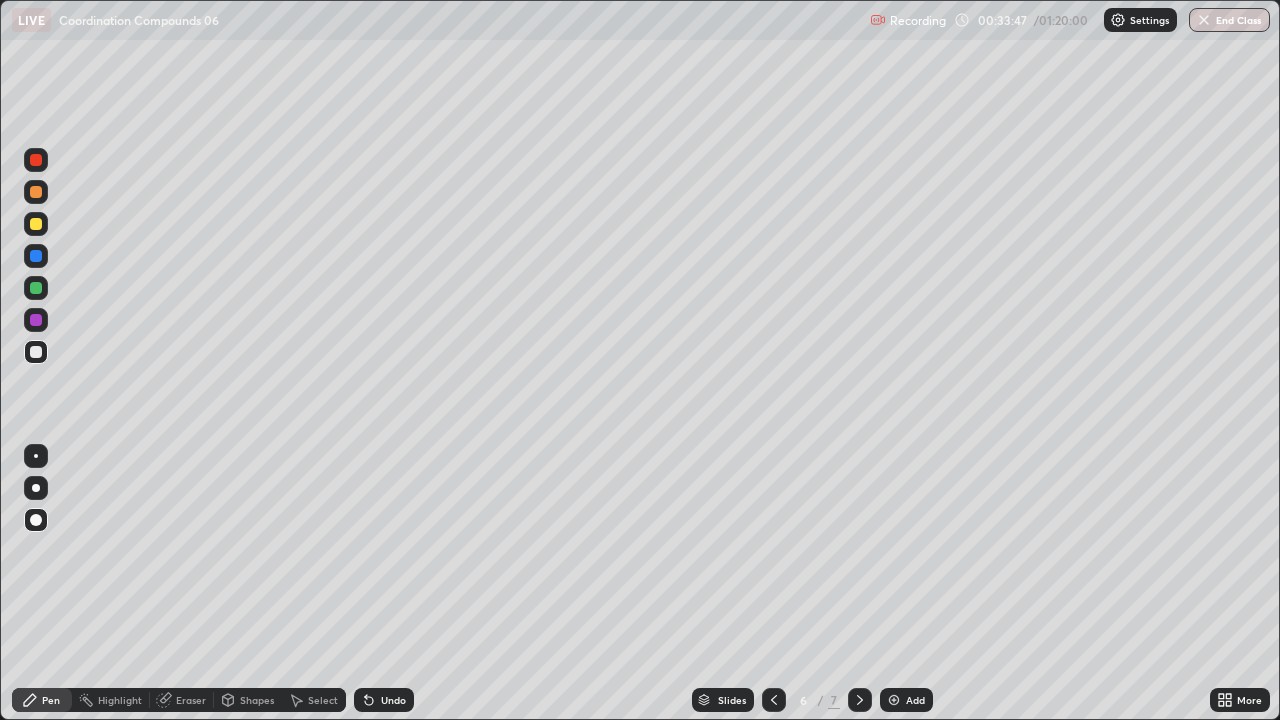 click at bounding box center [894, 700] 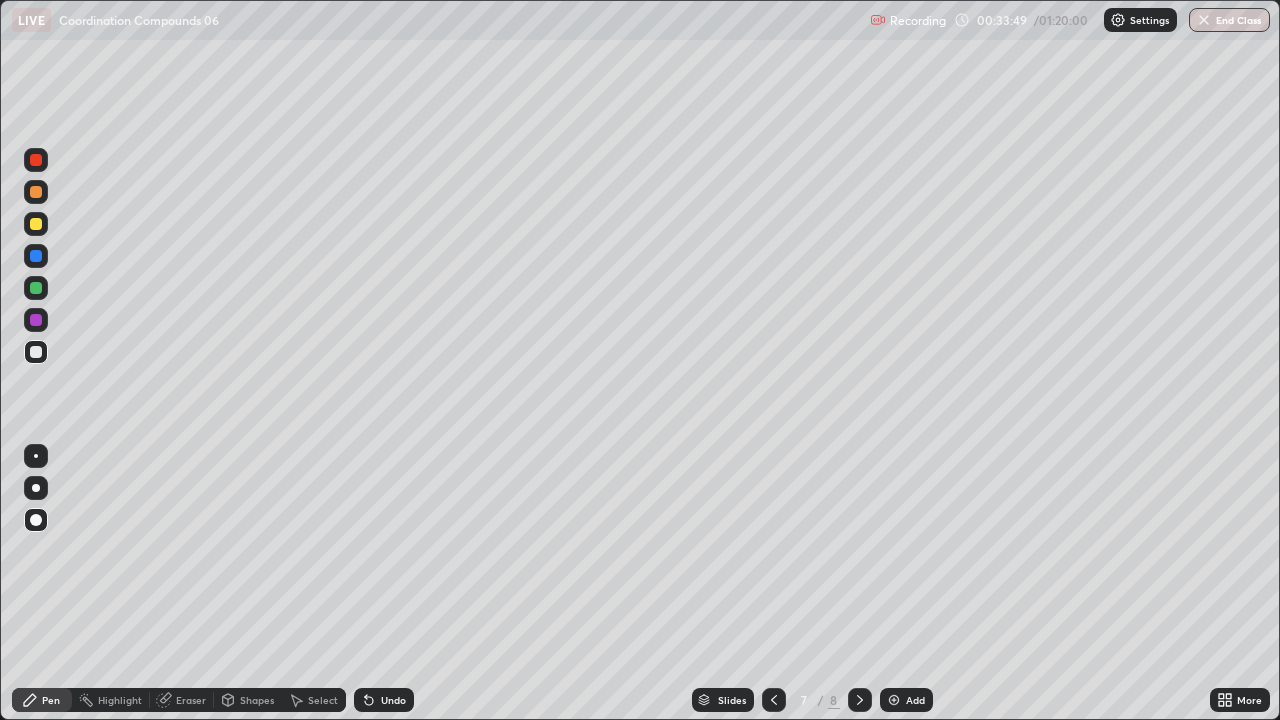 click at bounding box center [36, 192] 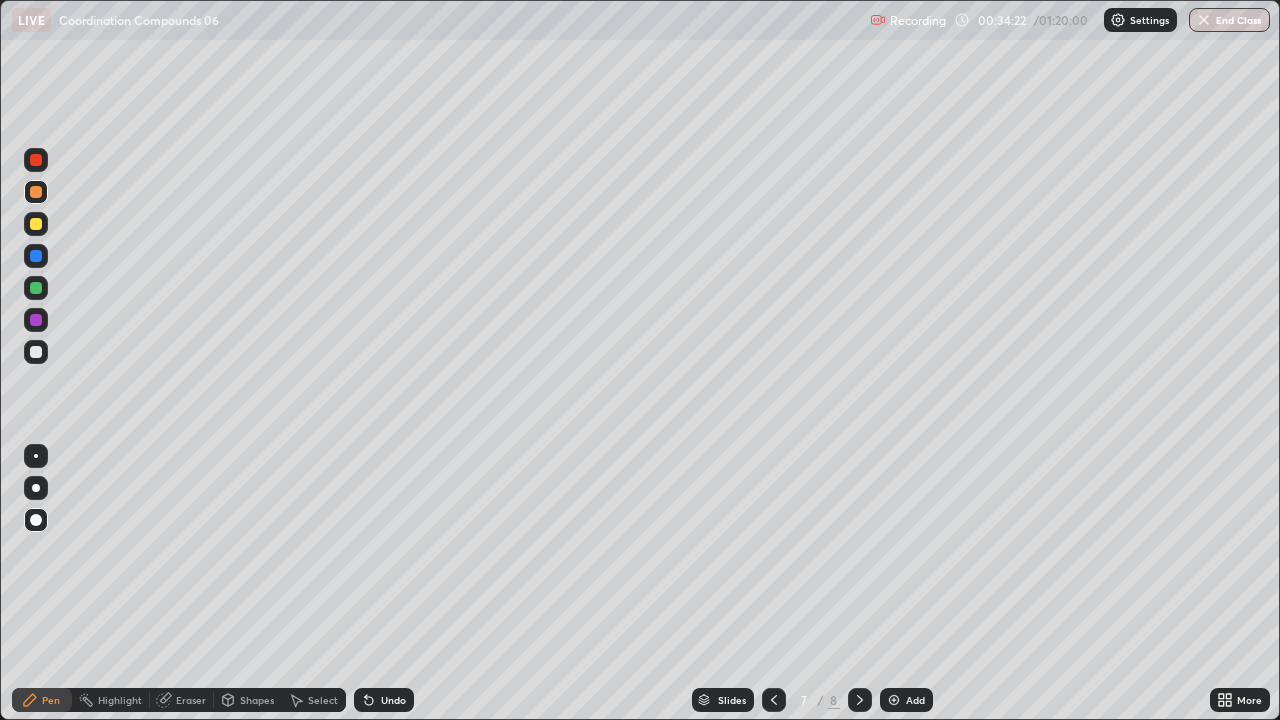 click on "Shapes" at bounding box center (257, 700) 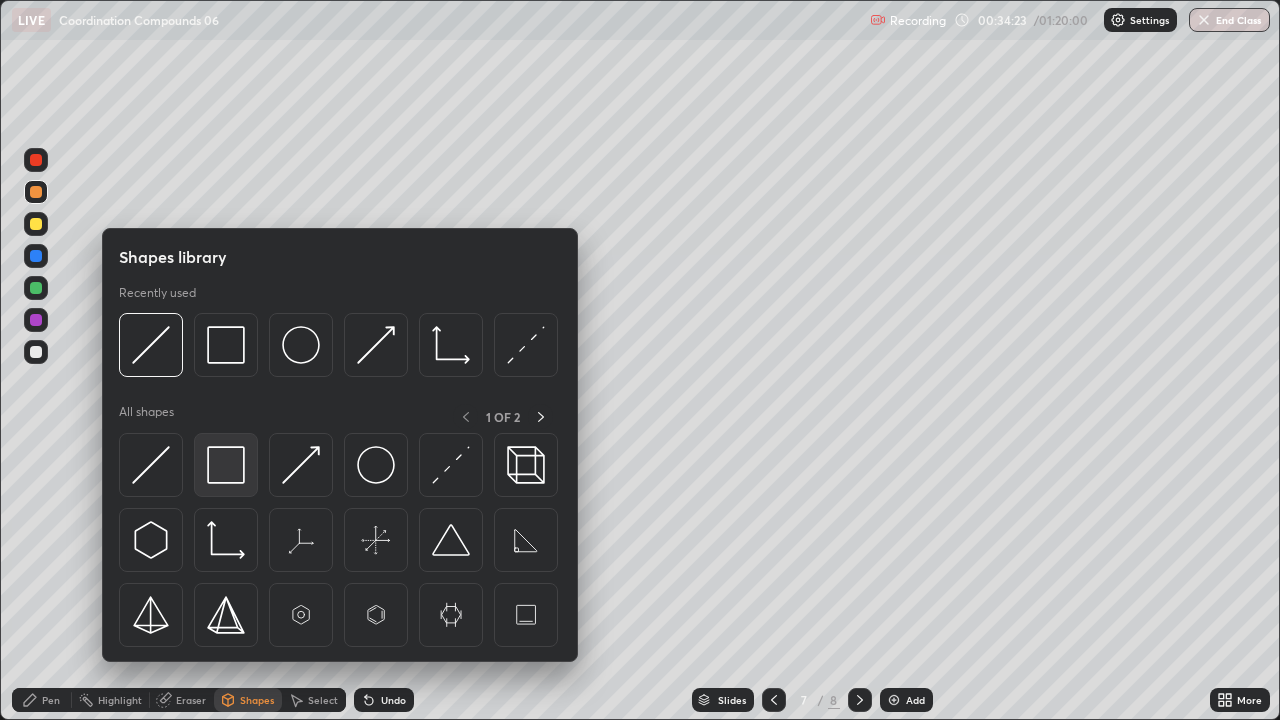click at bounding box center [226, 465] 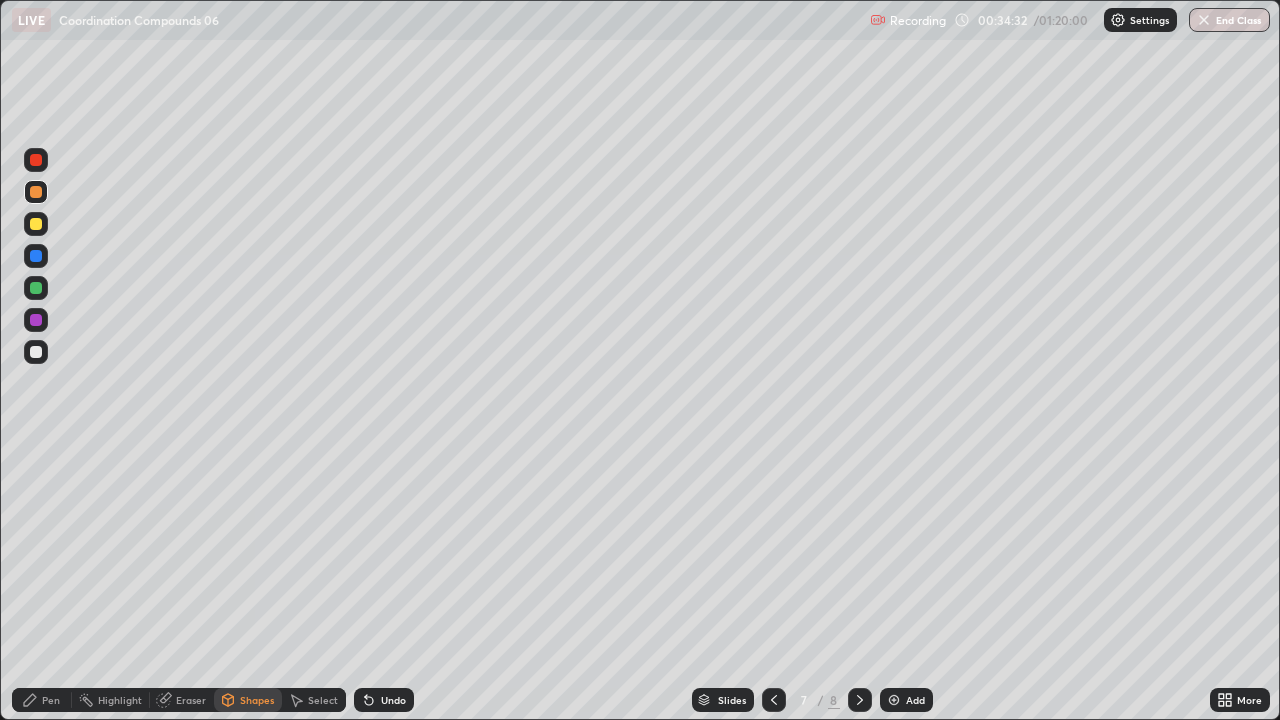 click on "Shapes" at bounding box center (257, 700) 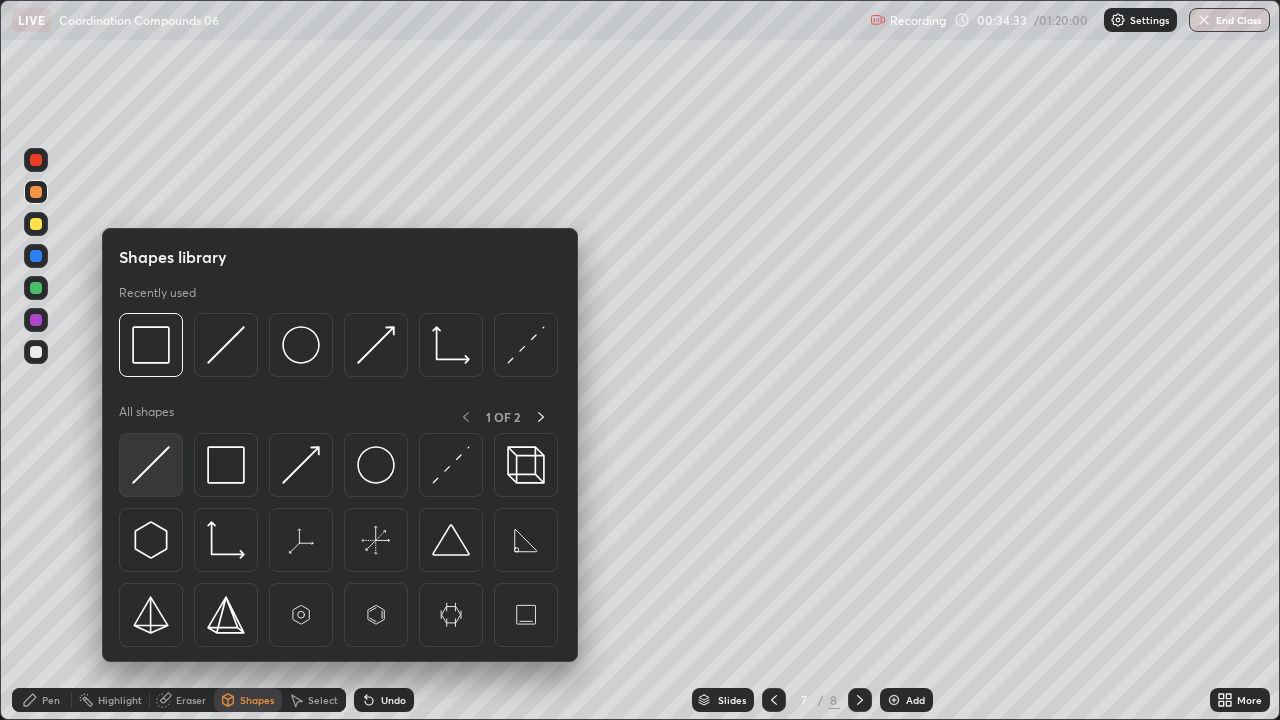 click at bounding box center [151, 465] 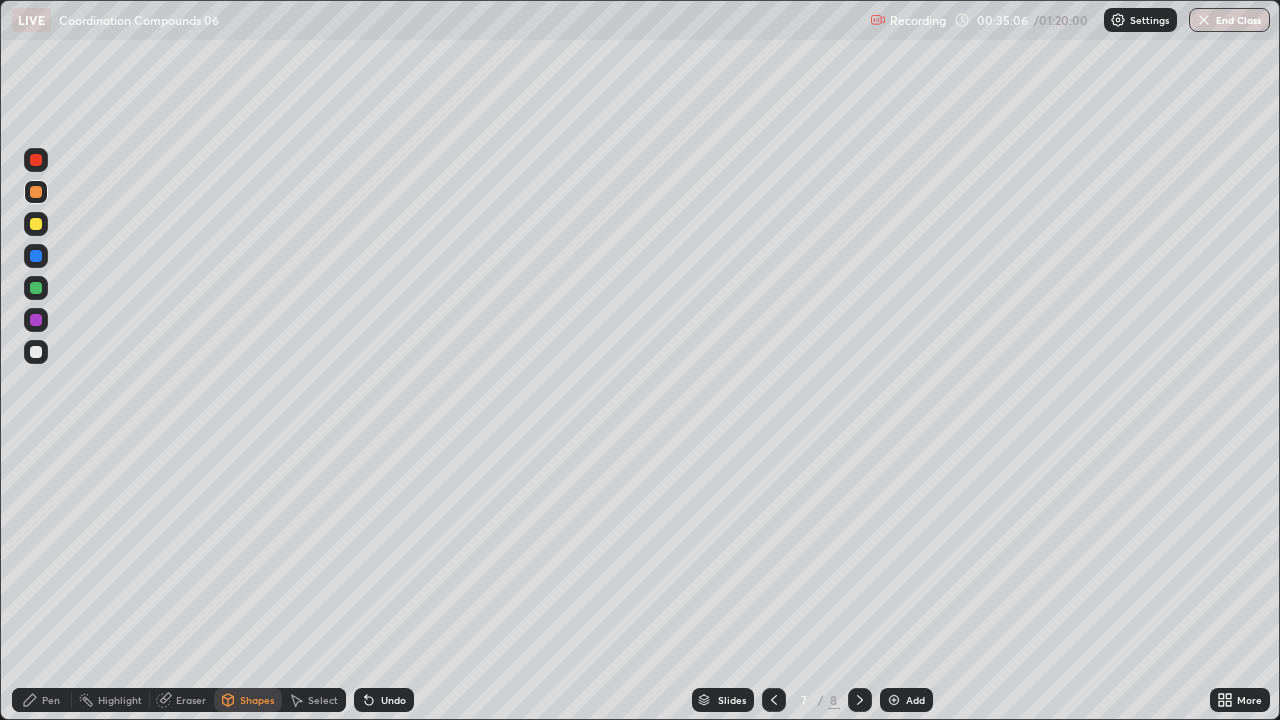 click at bounding box center (36, 352) 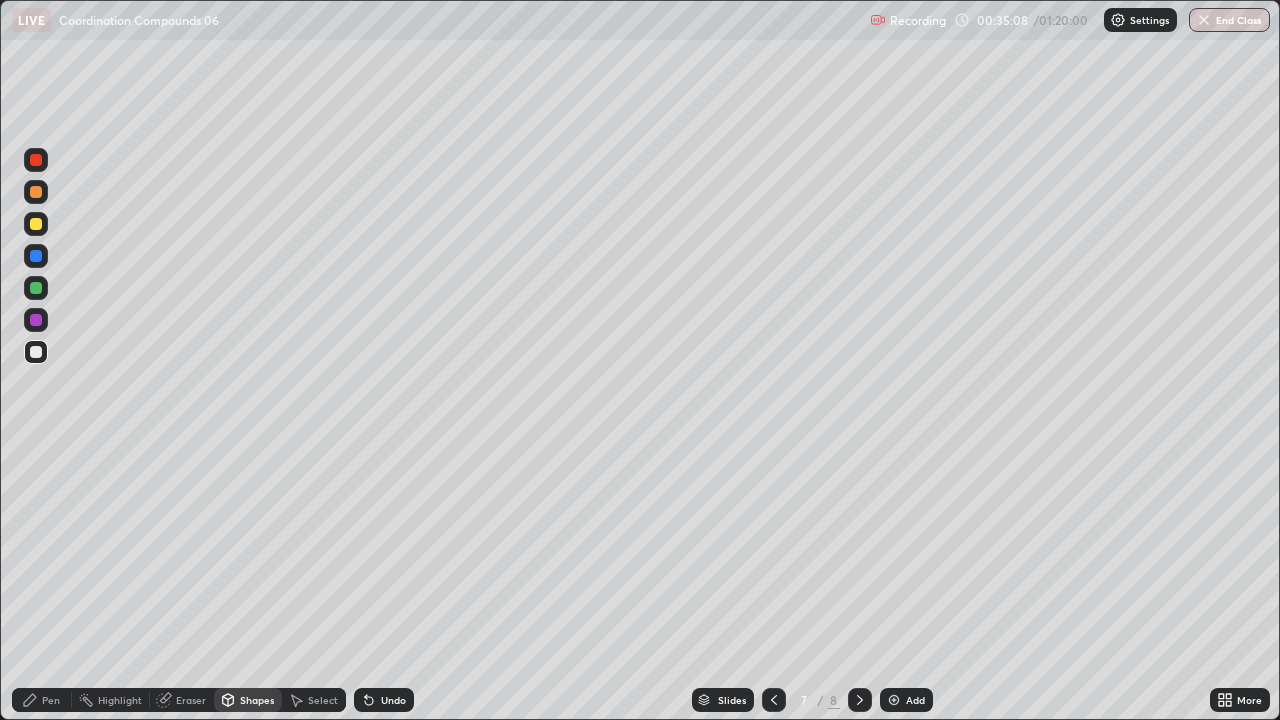 click on "Pen" at bounding box center (51, 700) 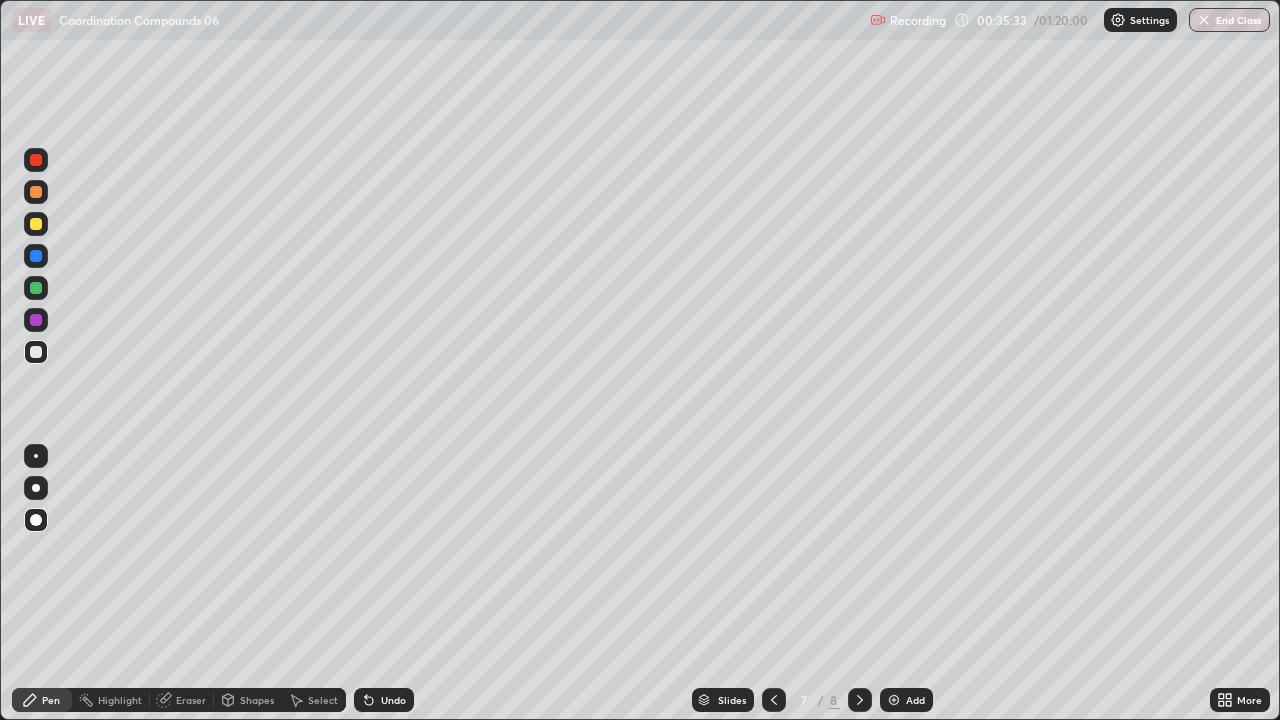 click at bounding box center (36, 288) 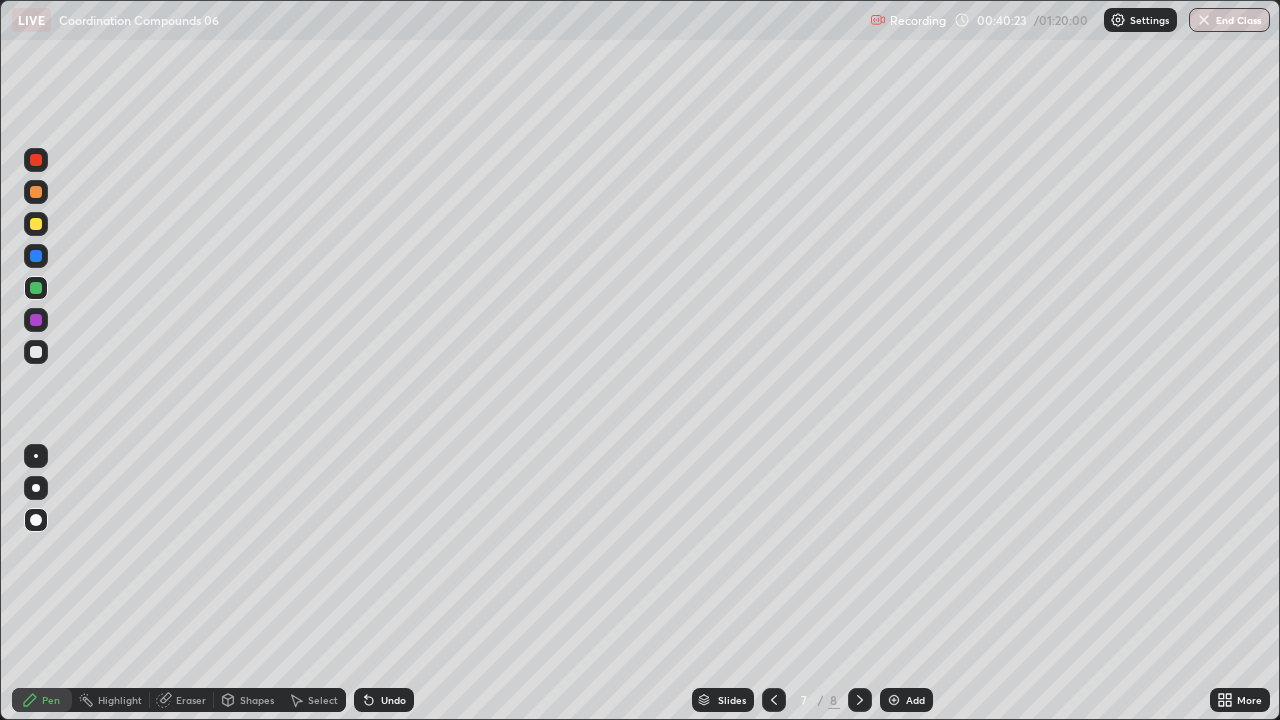 click at bounding box center [894, 700] 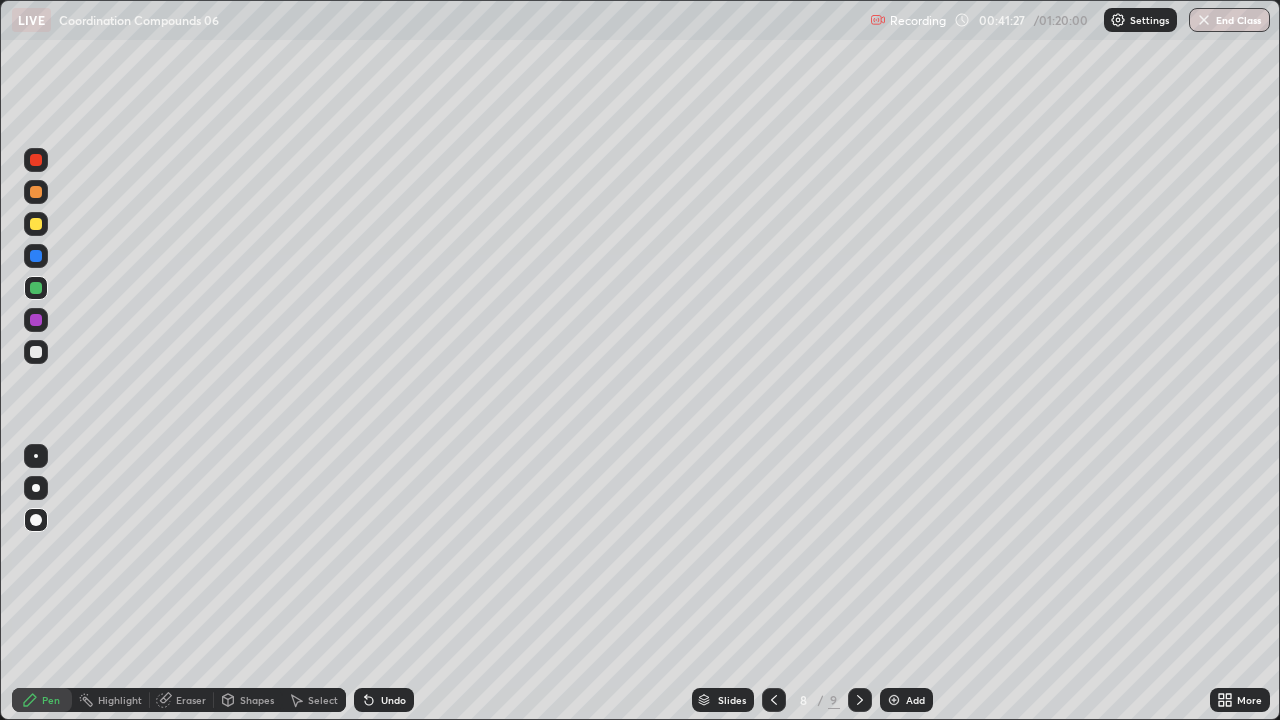 click at bounding box center [894, 700] 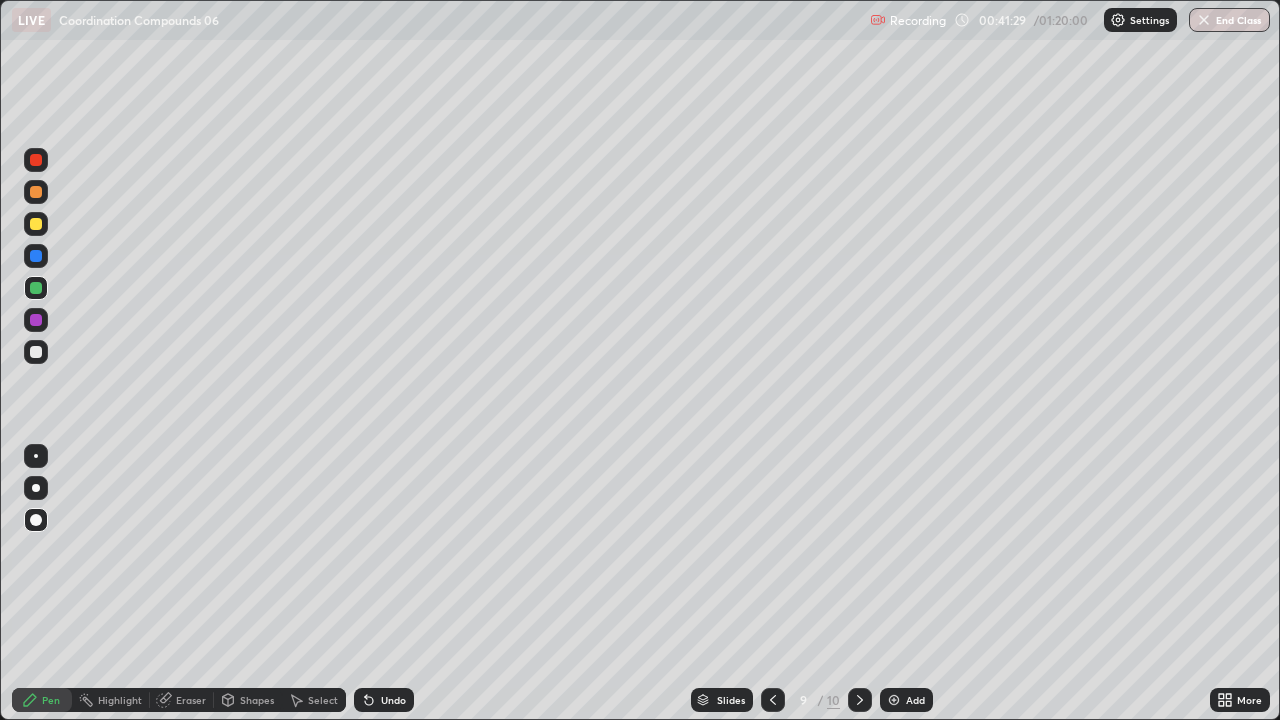 click at bounding box center [36, 192] 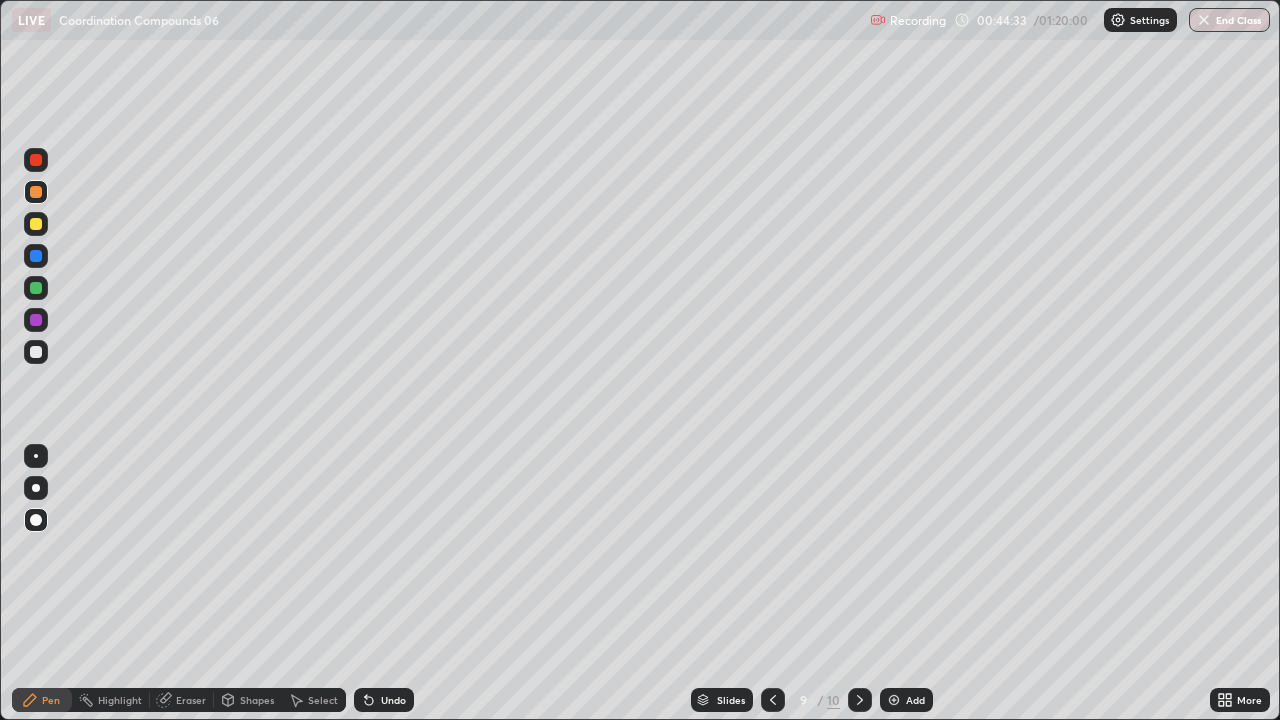 click at bounding box center [36, 288] 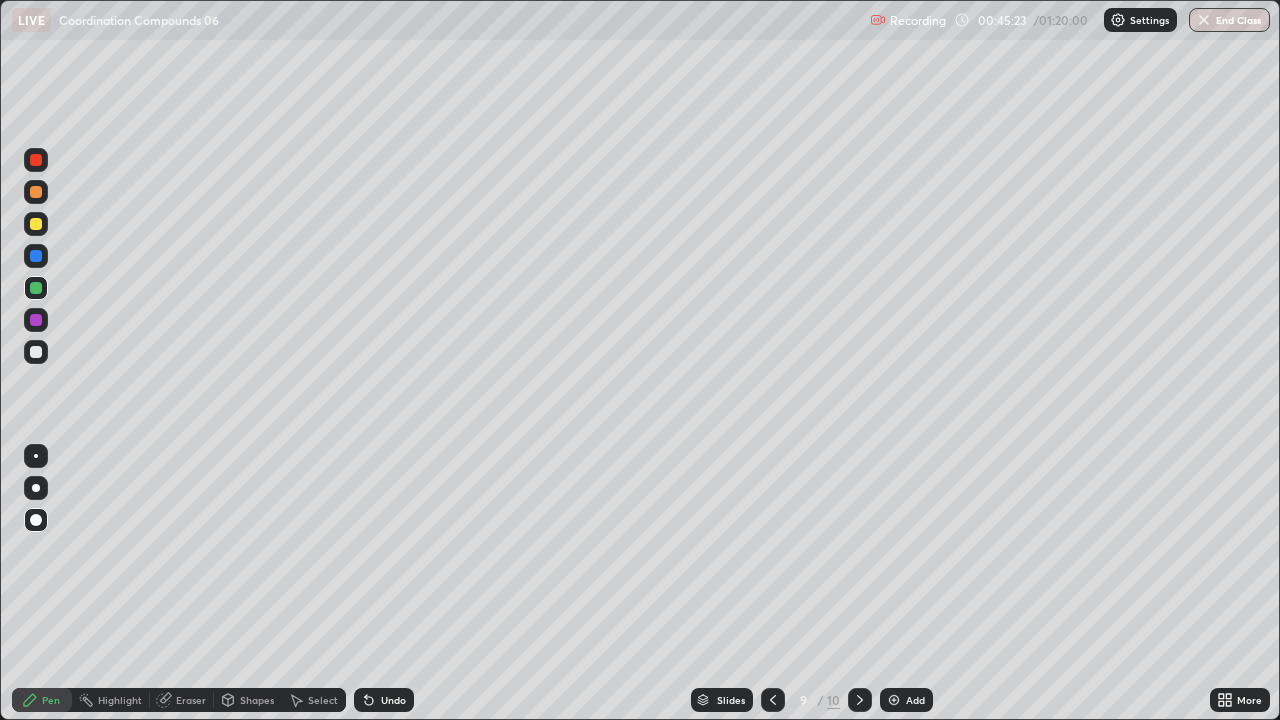 click on "Shapes" at bounding box center (257, 700) 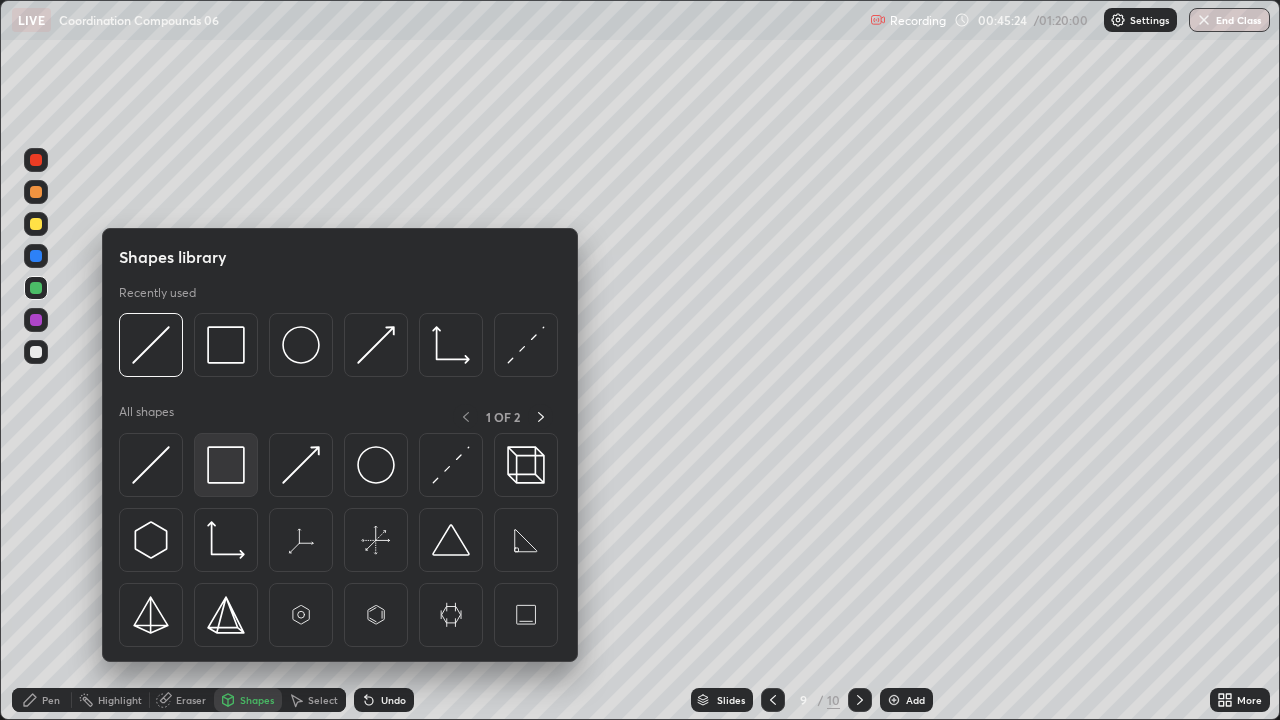 click at bounding box center [226, 465] 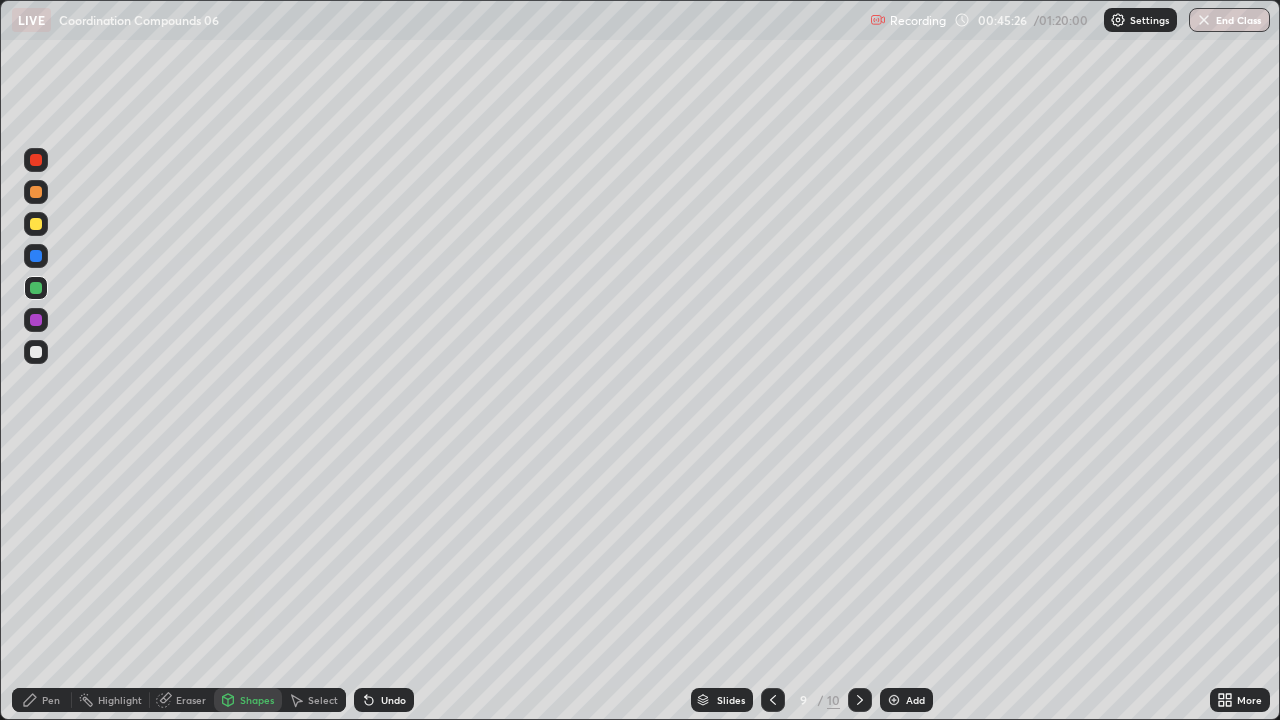 click at bounding box center (36, 192) 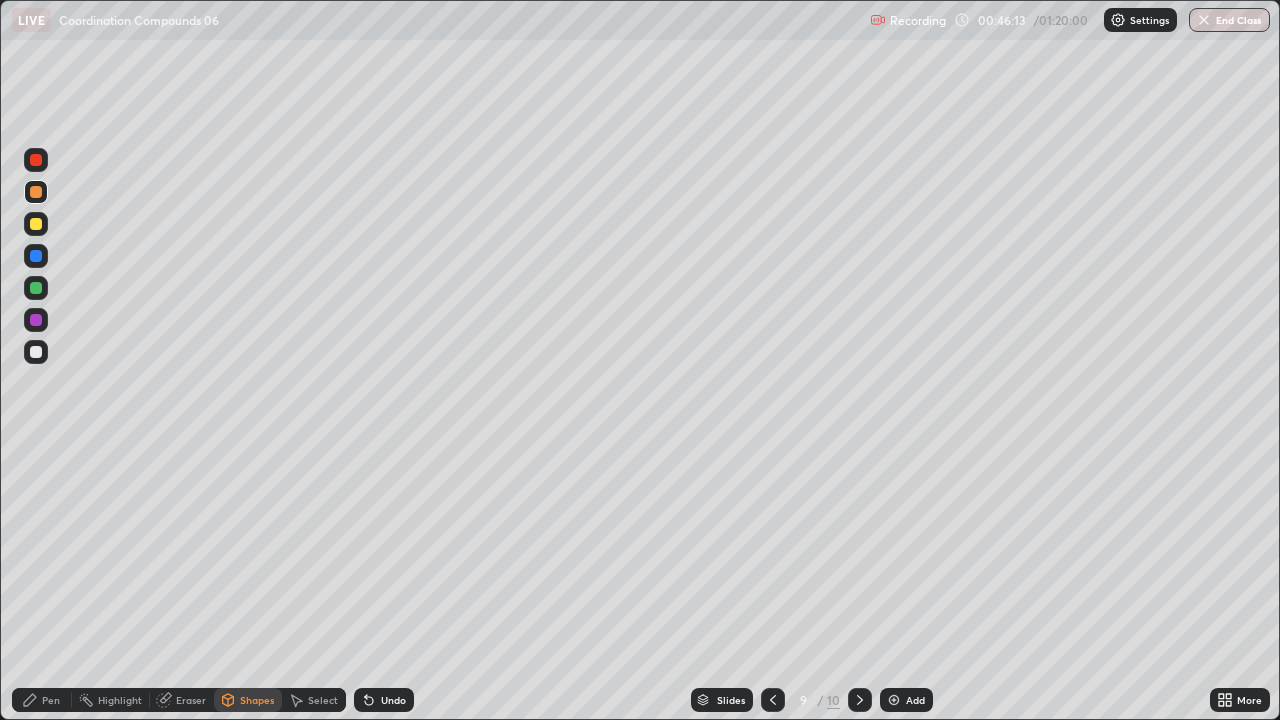 click at bounding box center (36, 352) 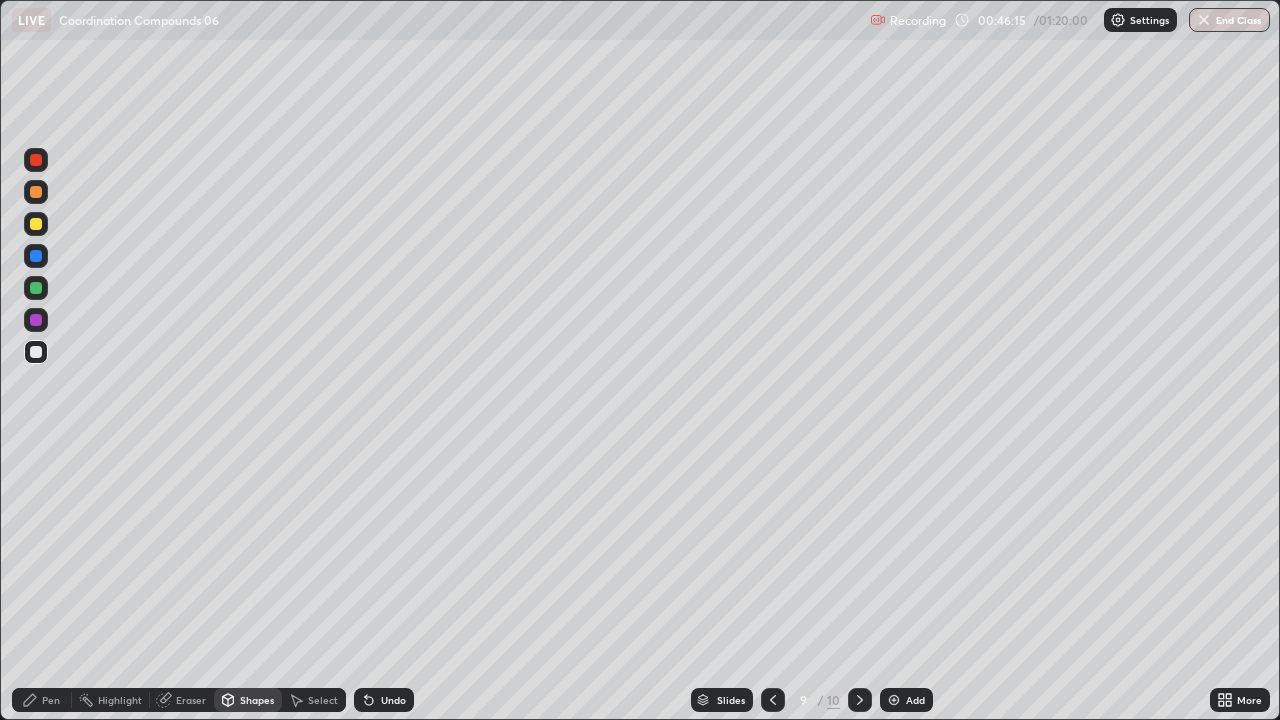 click on "Undo" at bounding box center (384, 700) 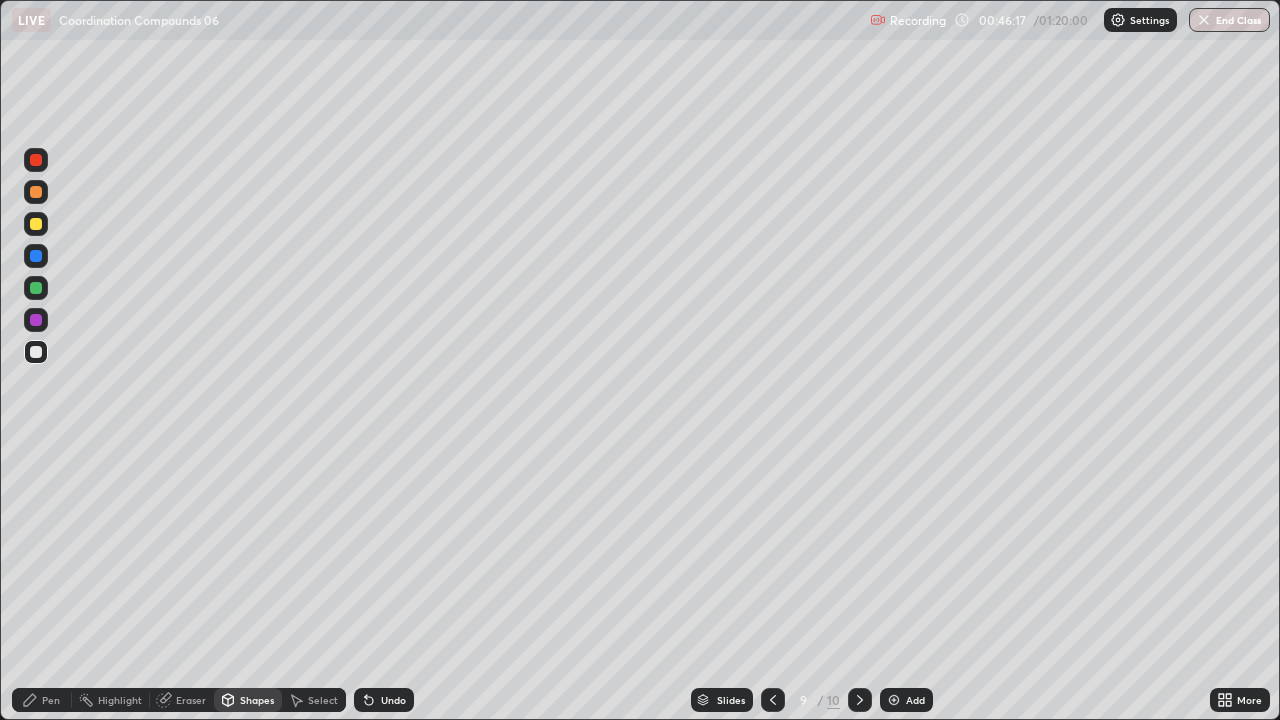 click on "Pen" at bounding box center [42, 700] 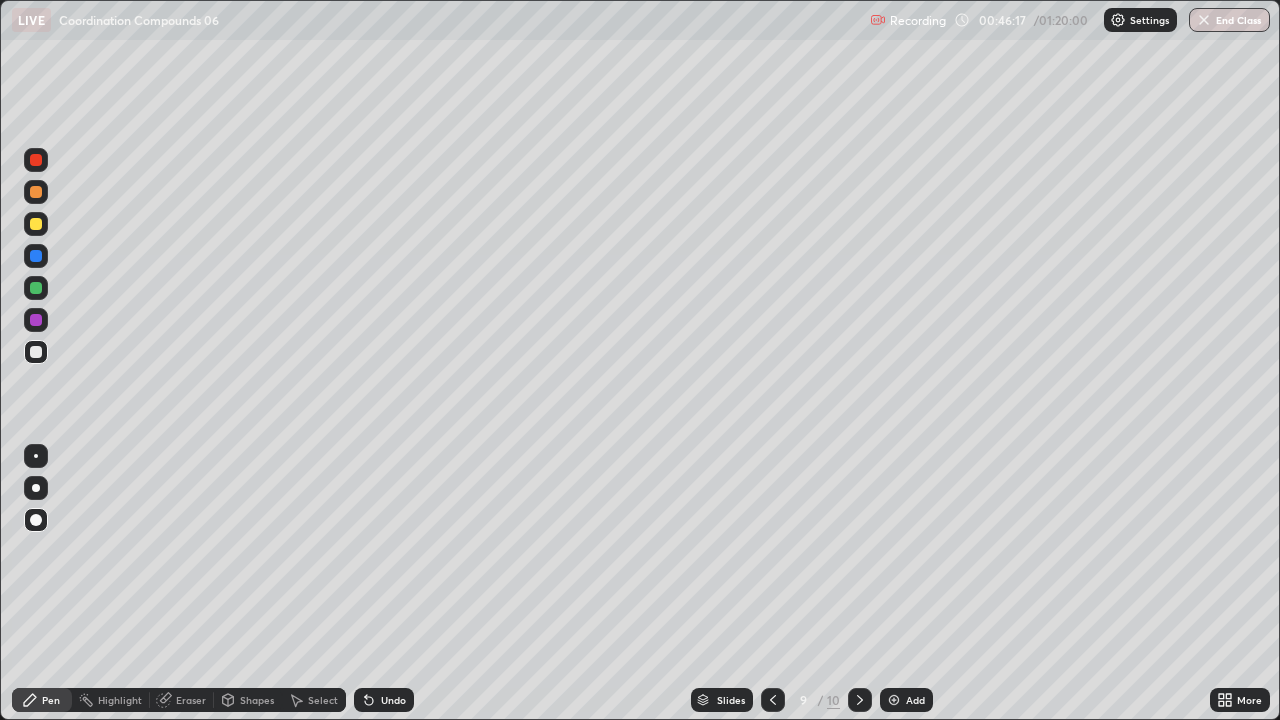 click at bounding box center (36, 352) 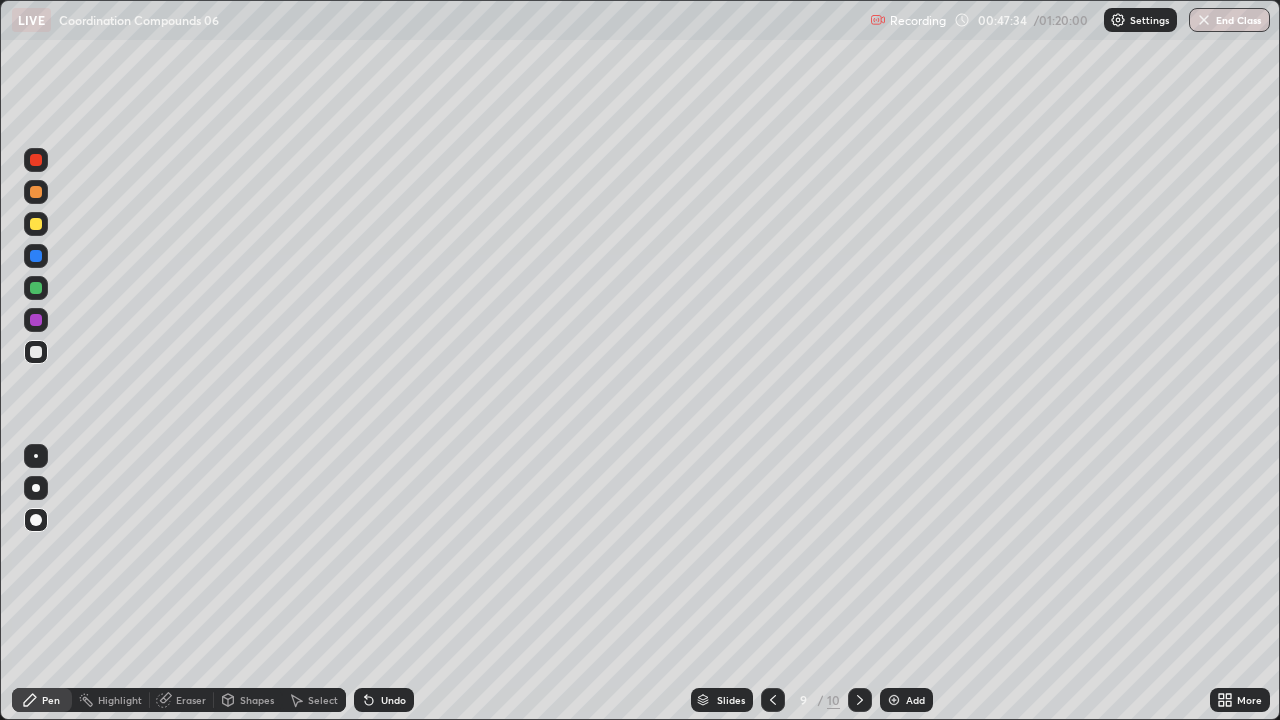 click at bounding box center (36, 288) 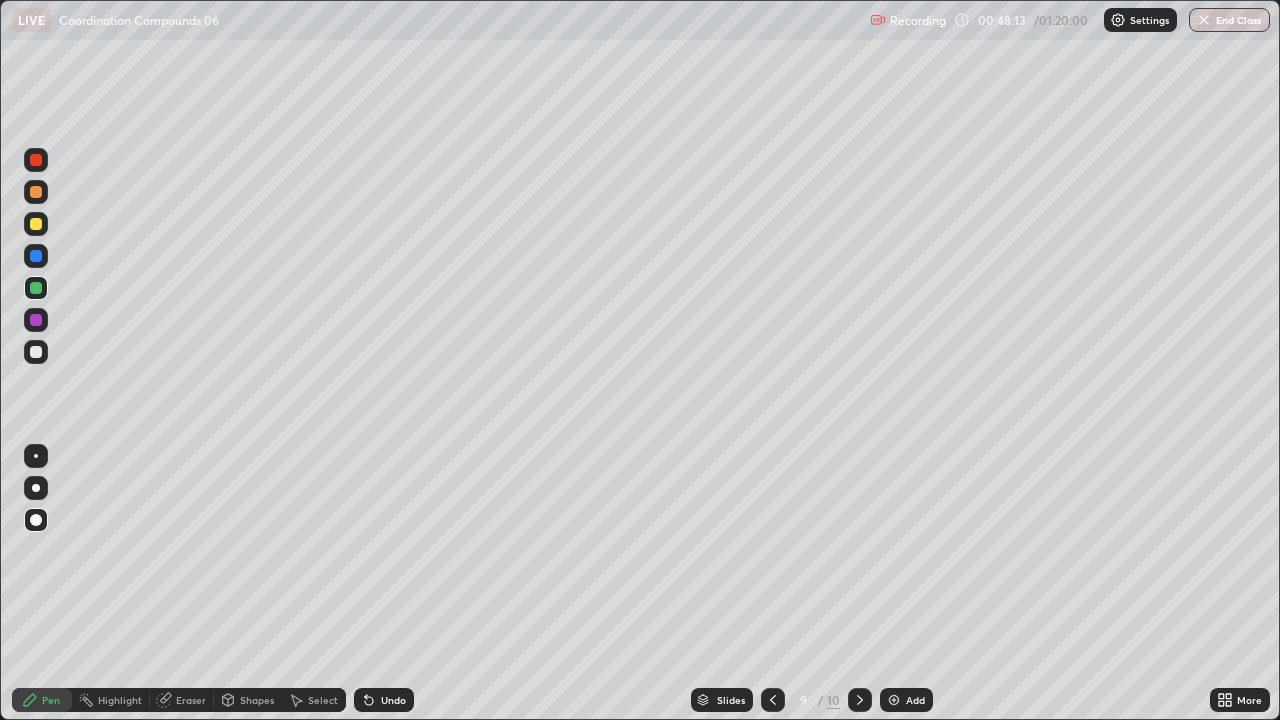 click at bounding box center [36, 352] 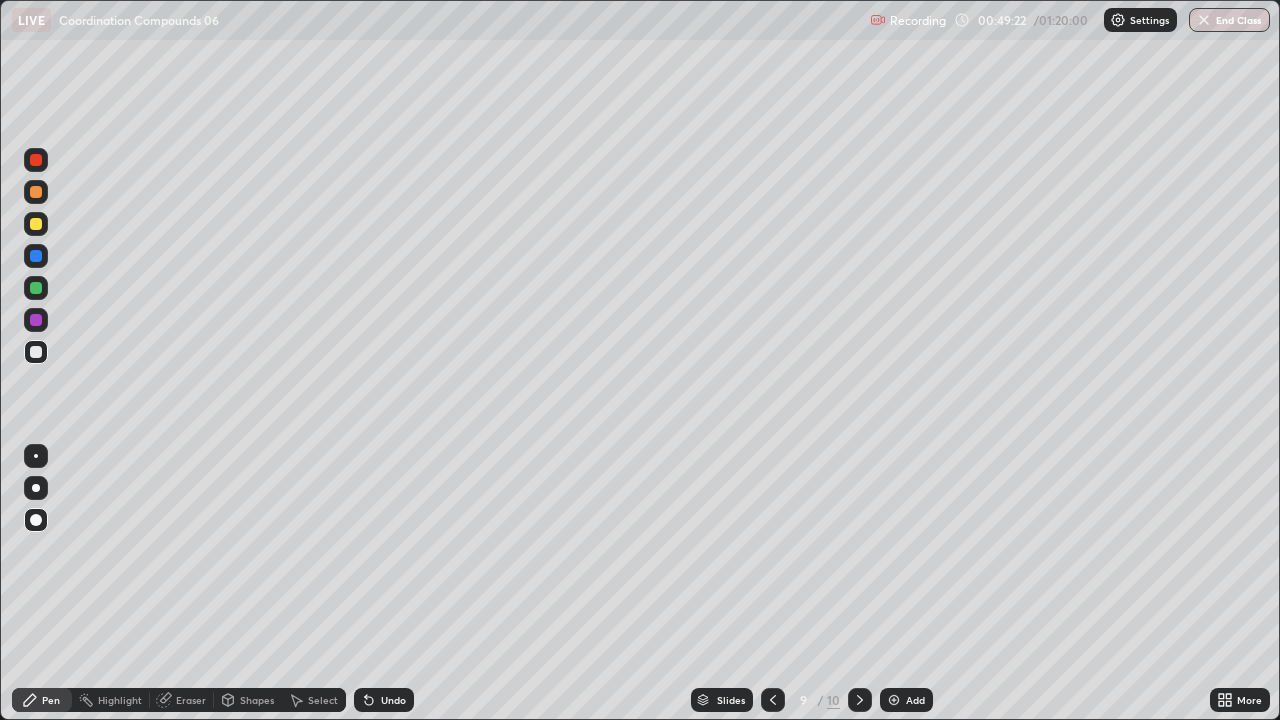 click on "Eraser" at bounding box center [191, 700] 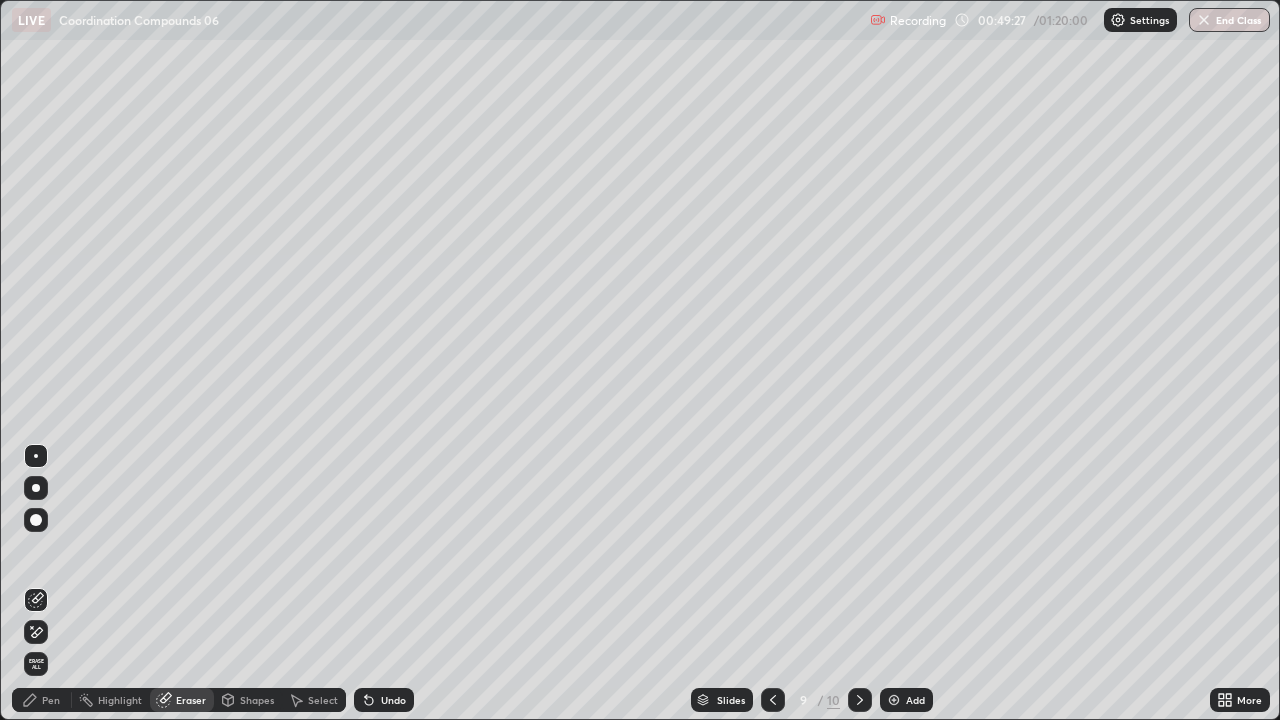 click on "Pen" at bounding box center (51, 700) 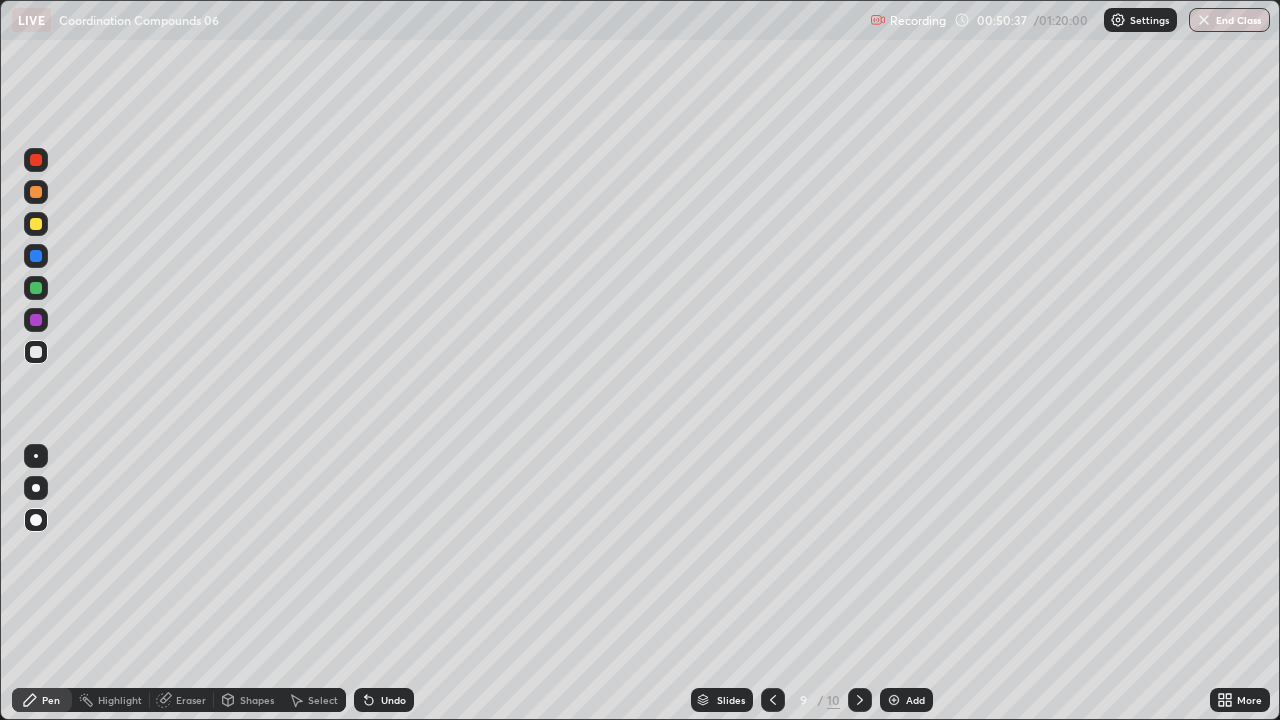 click on "Undo" at bounding box center [384, 700] 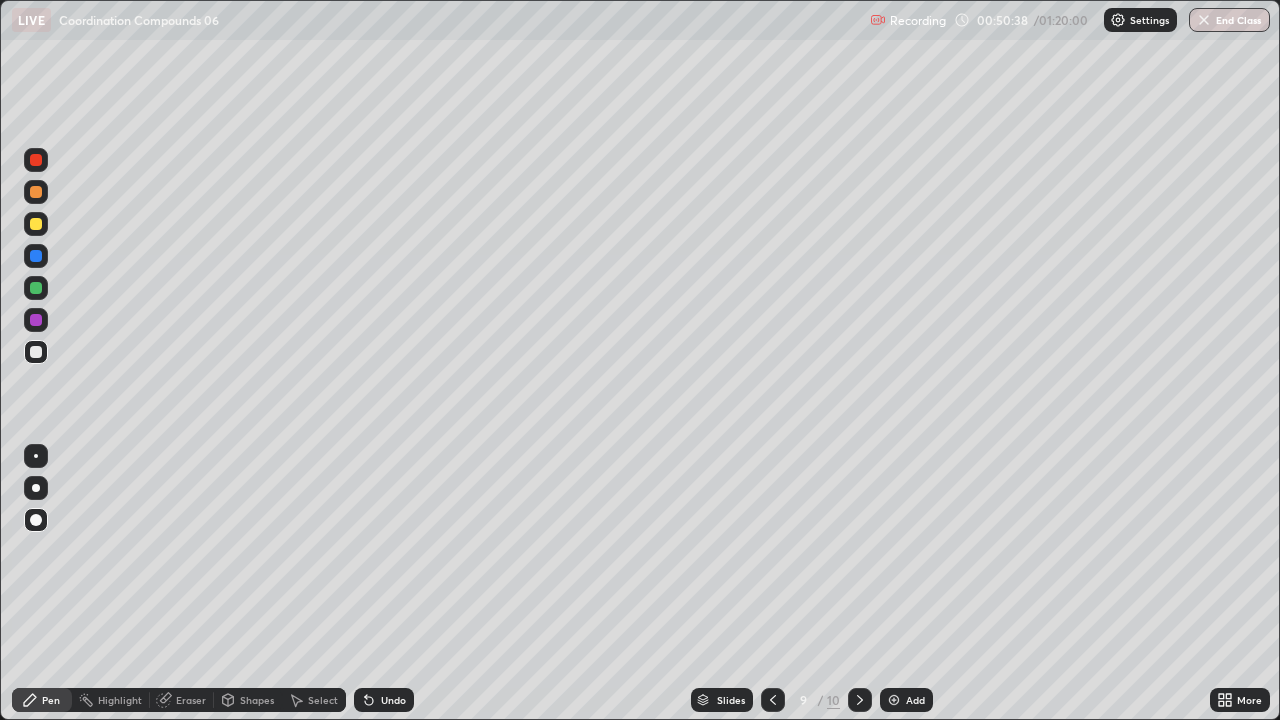 click on "Undo" at bounding box center (384, 700) 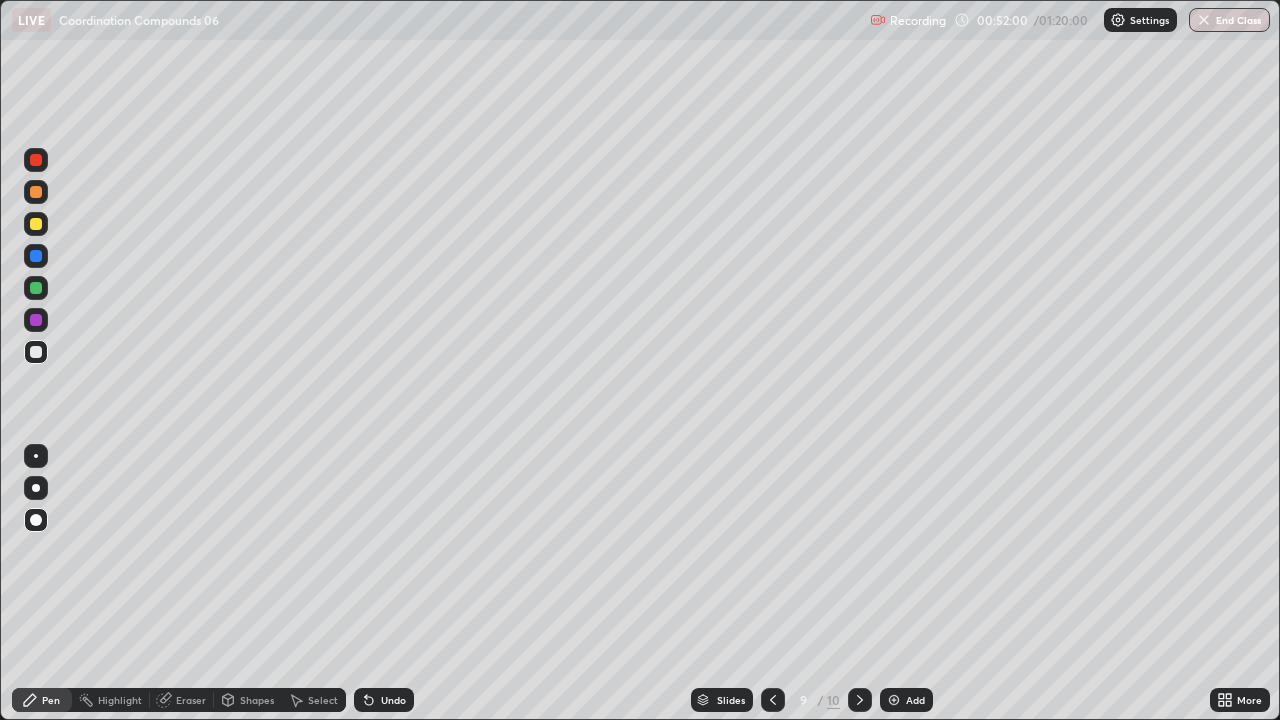 click at bounding box center [894, 700] 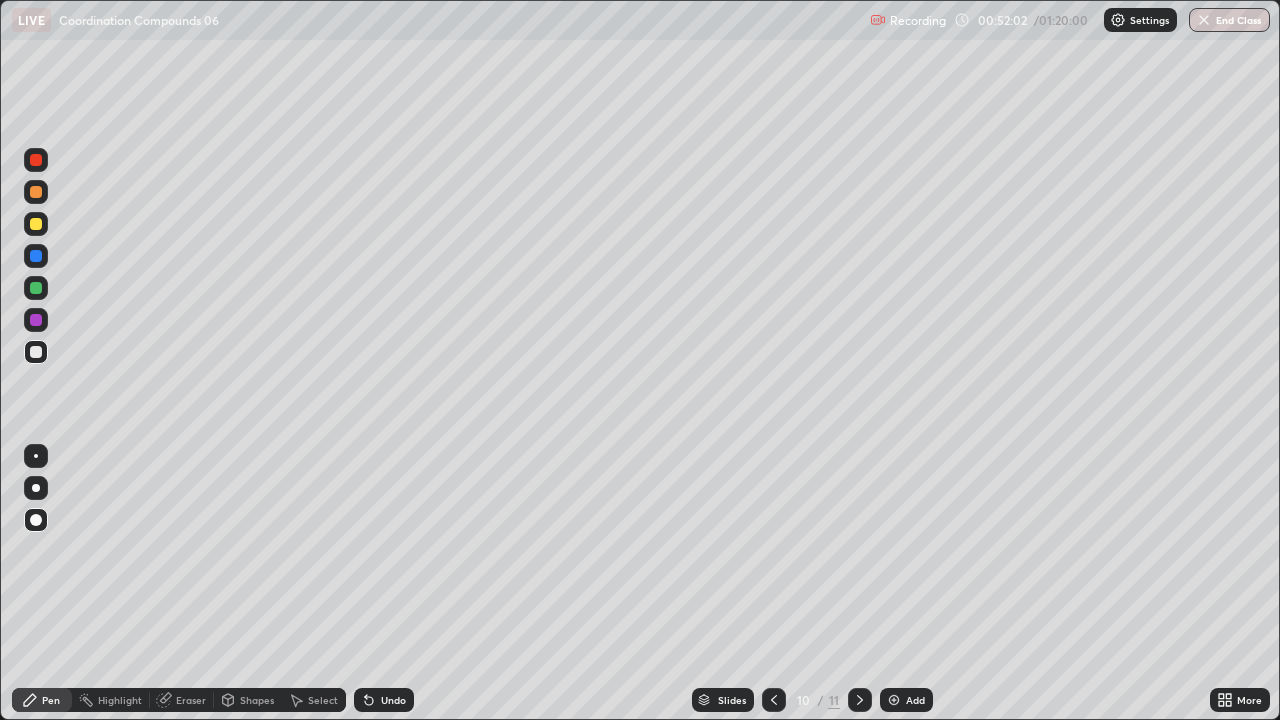 click at bounding box center [36, 224] 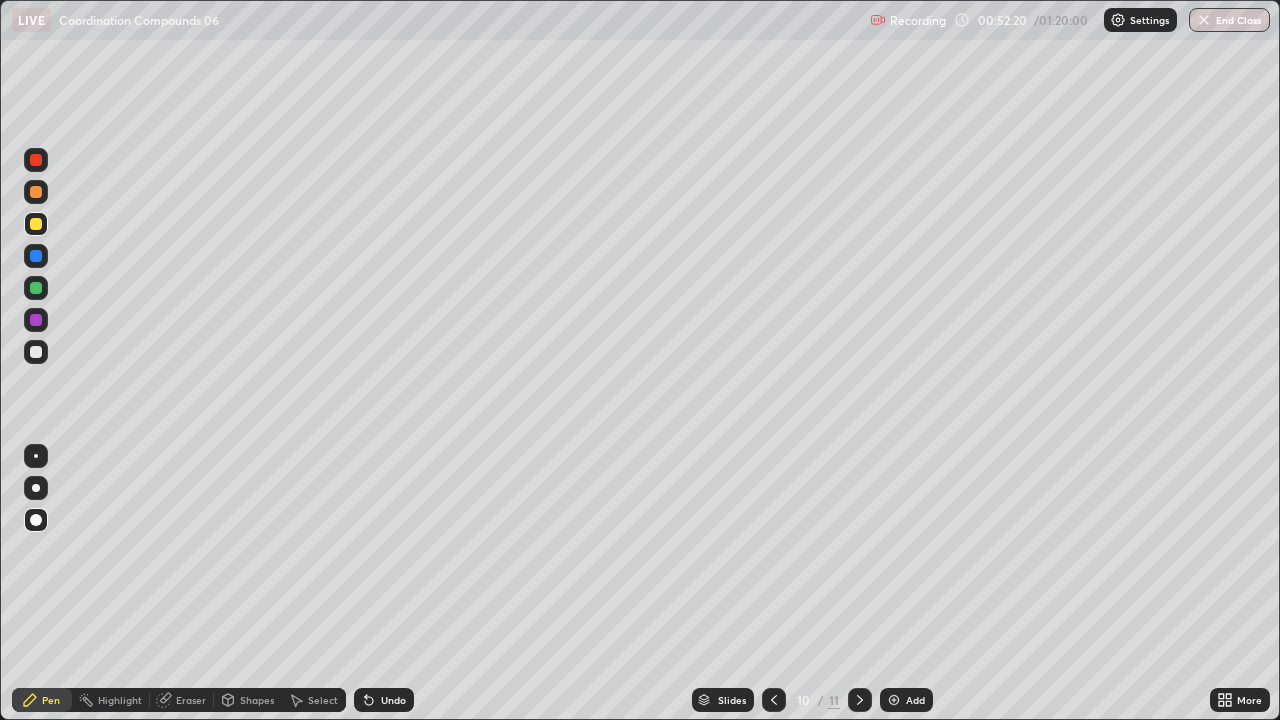 click at bounding box center [36, 352] 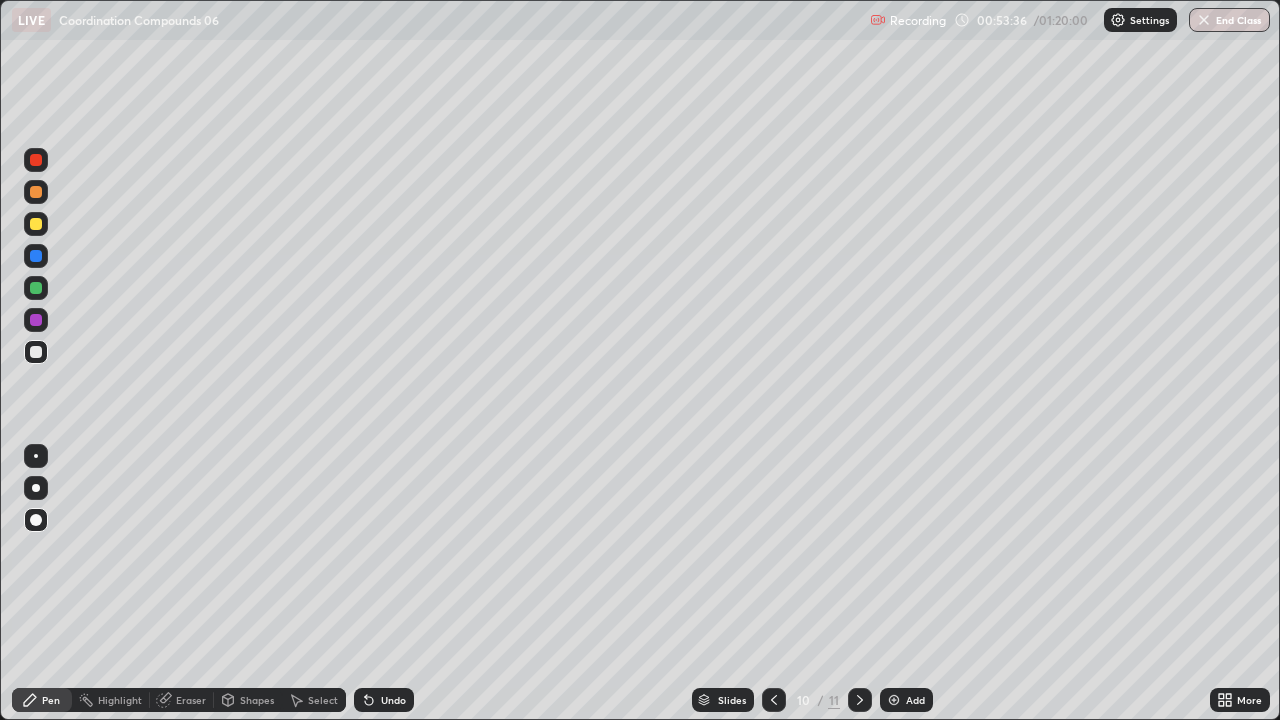 click at bounding box center [894, 700] 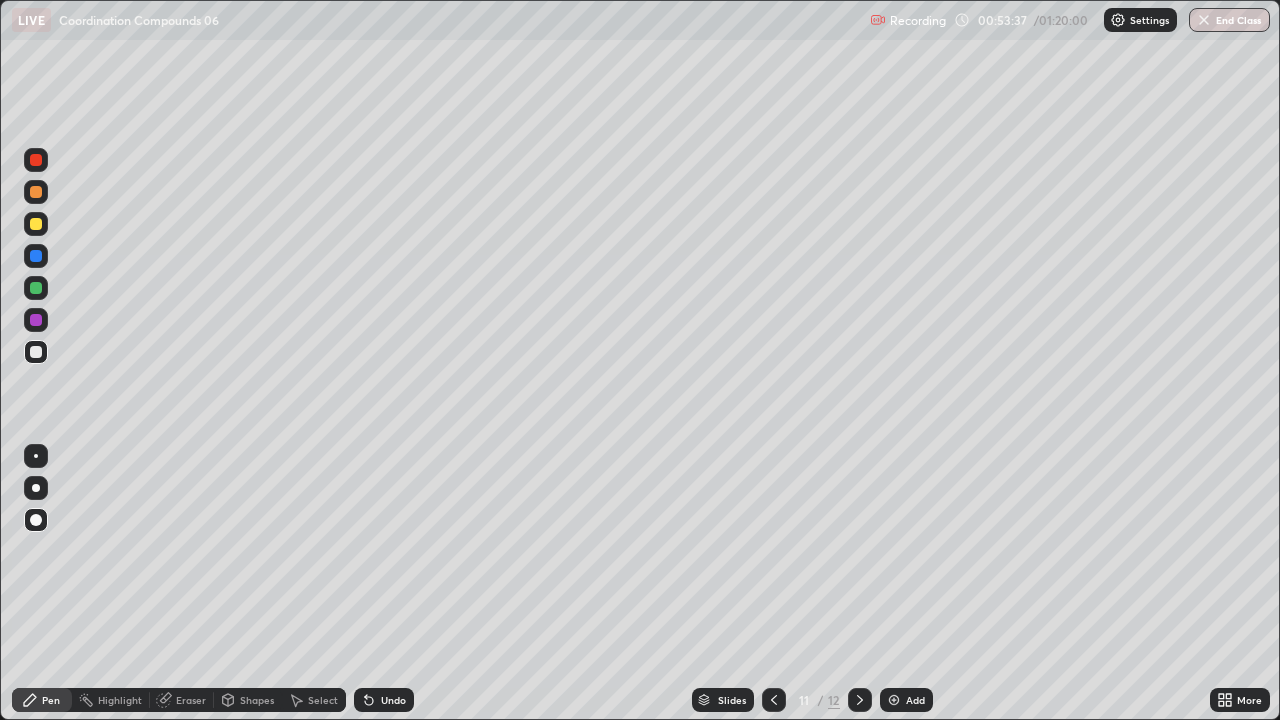 click at bounding box center (36, 224) 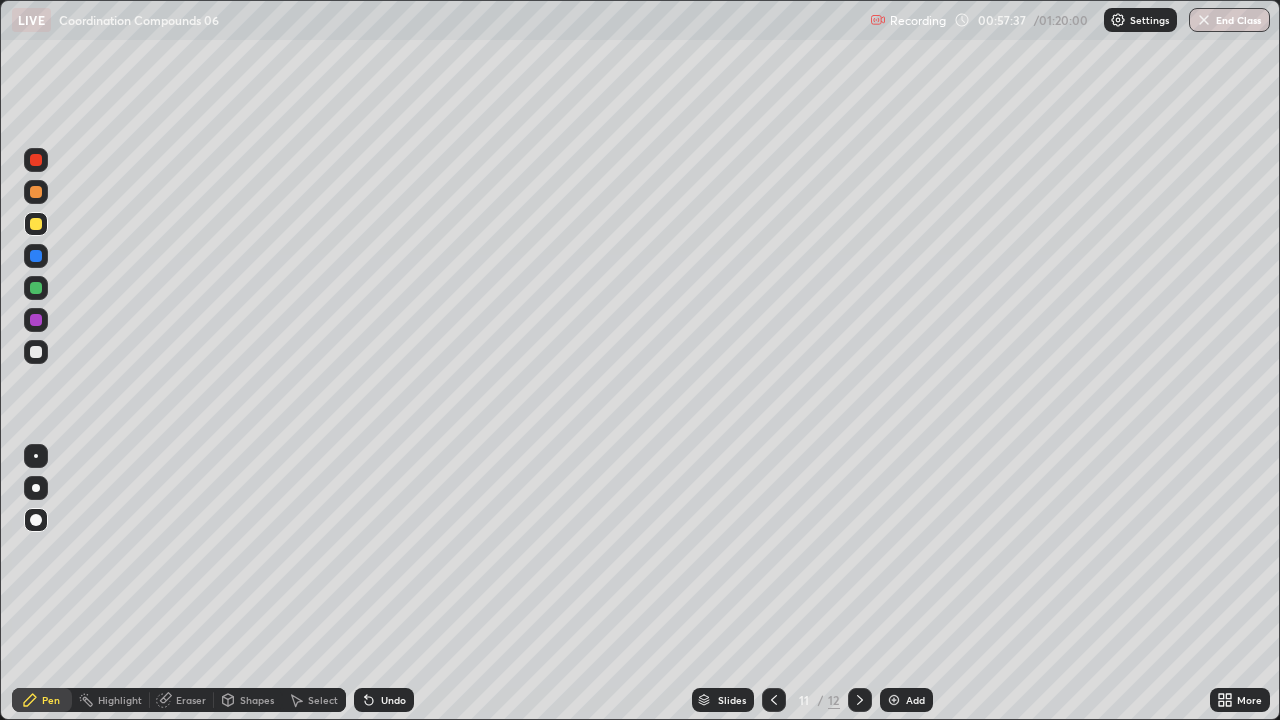 click at bounding box center [36, 352] 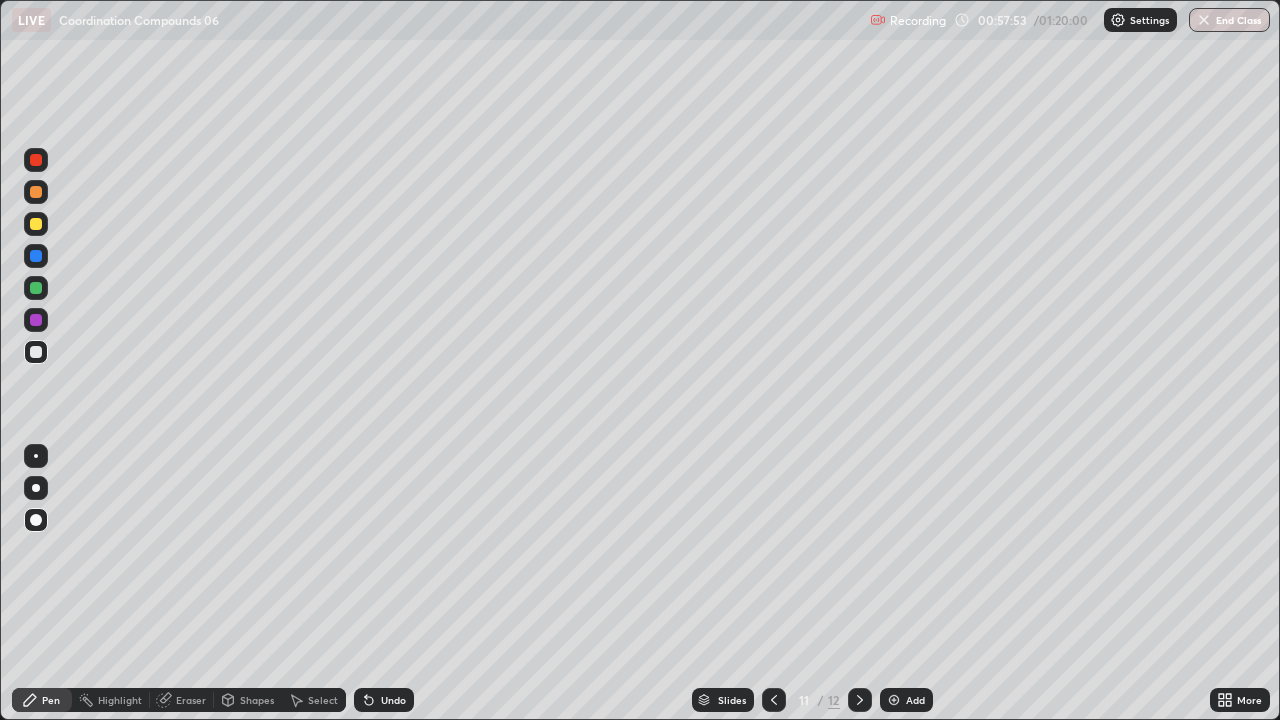 click at bounding box center (36, 288) 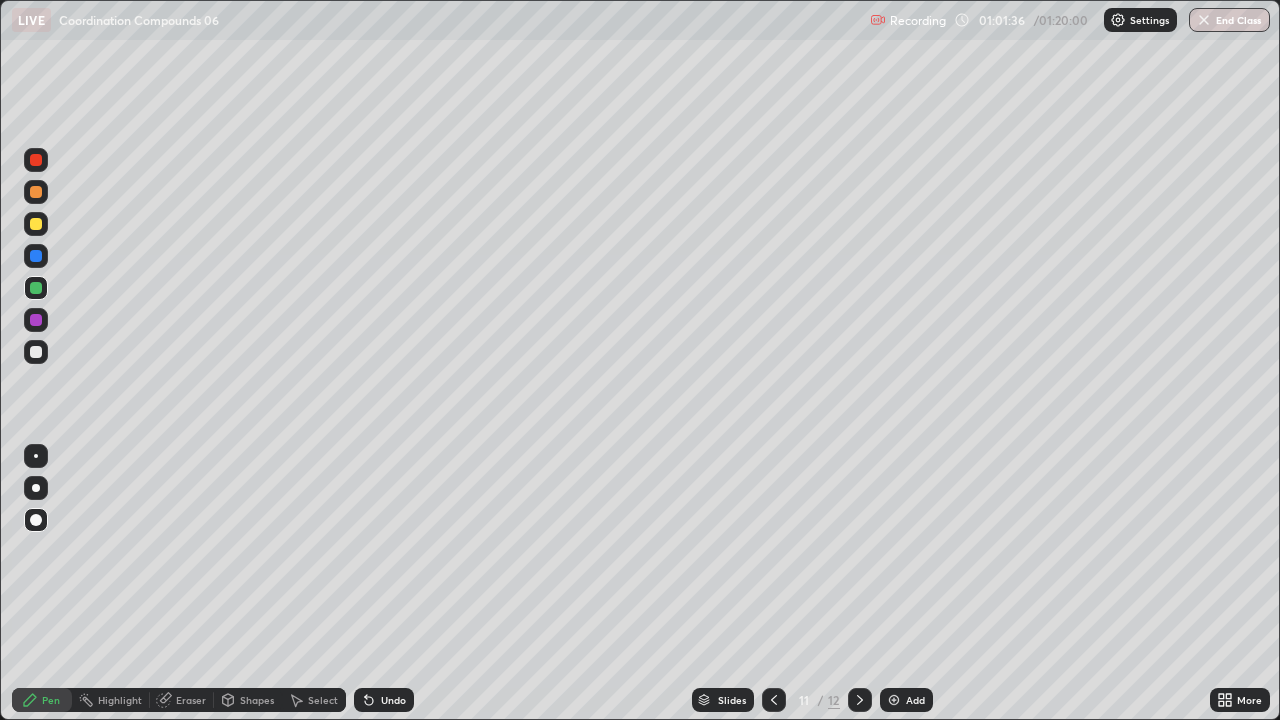 click on "Add" at bounding box center (906, 700) 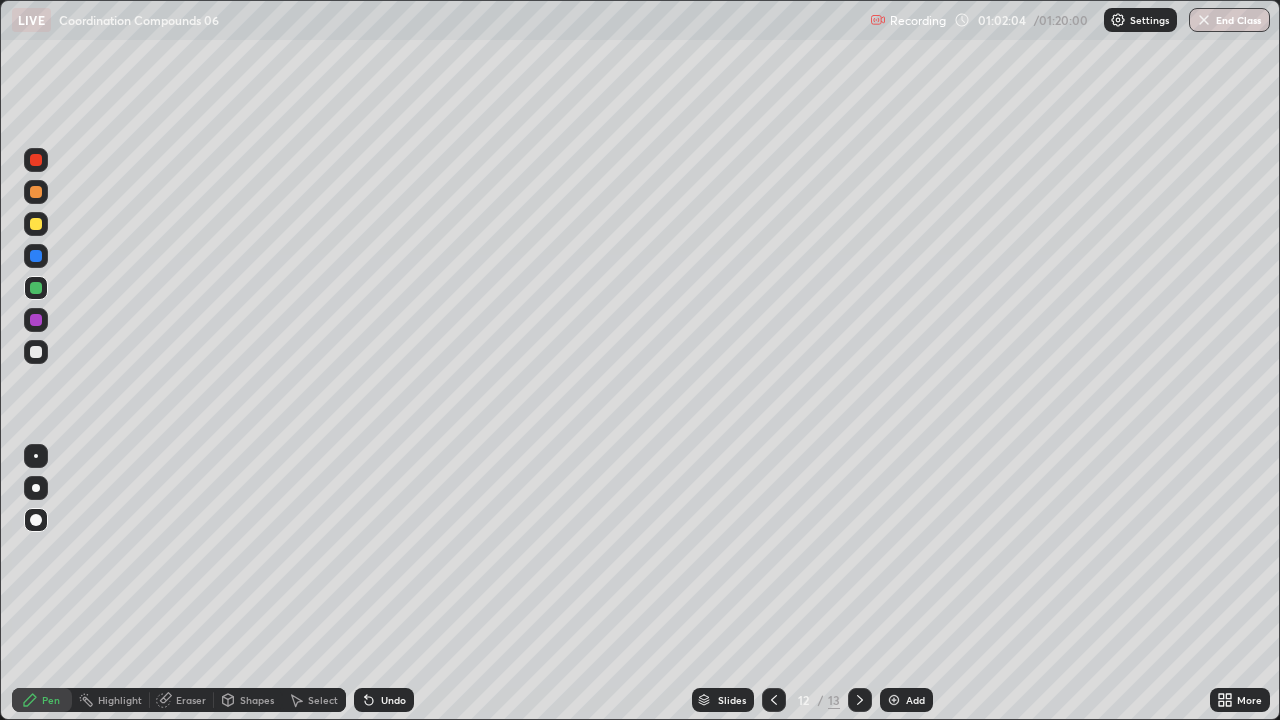 click 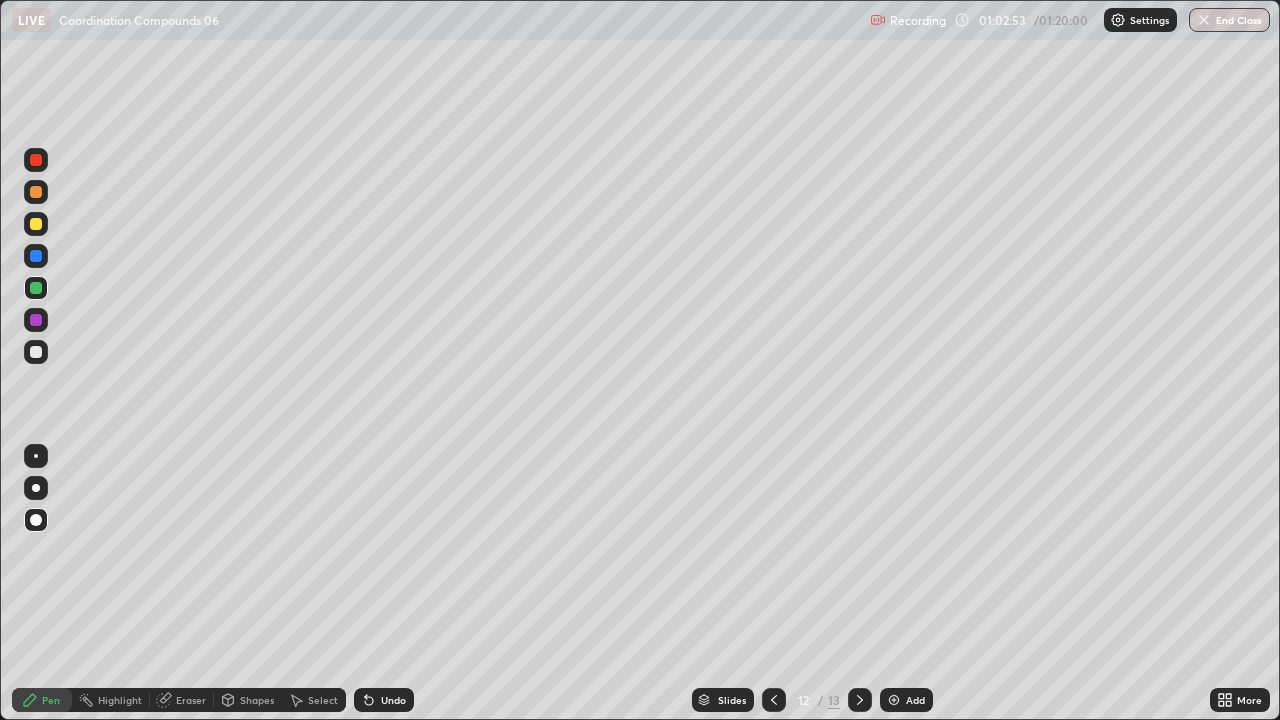 click at bounding box center (36, 224) 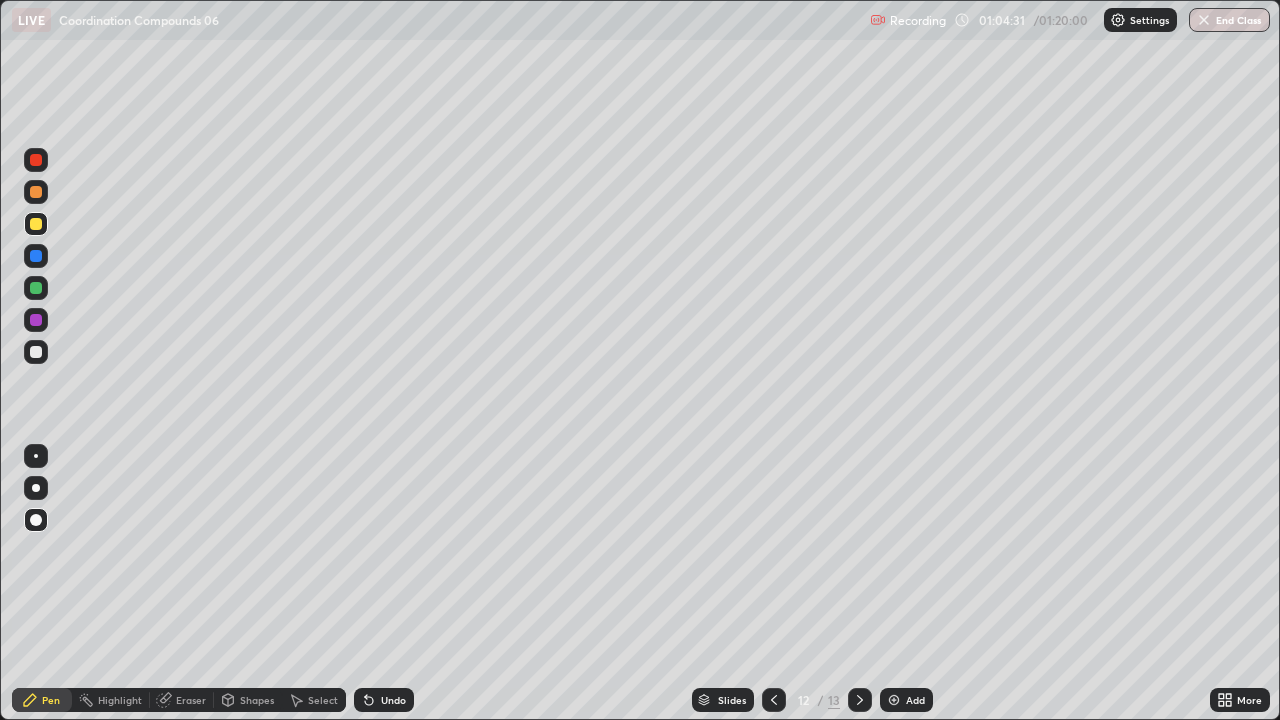click on "Eraser" at bounding box center [191, 700] 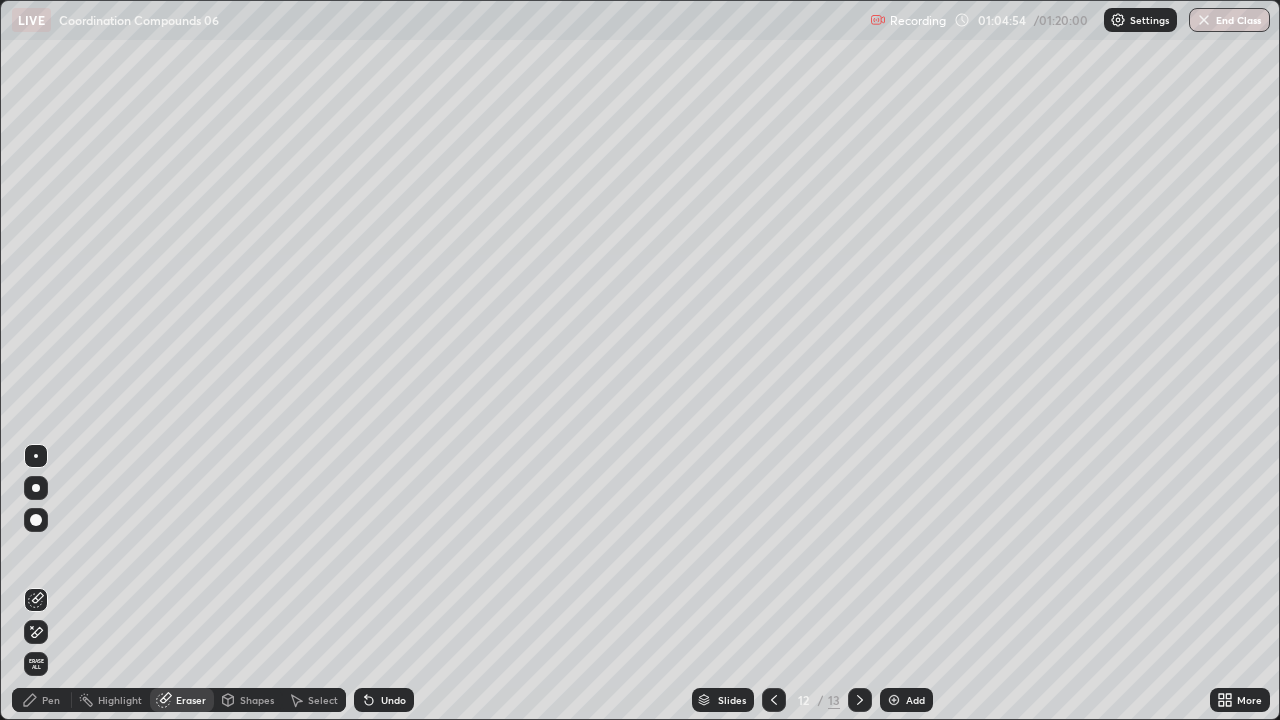 click on "Pen" at bounding box center [51, 700] 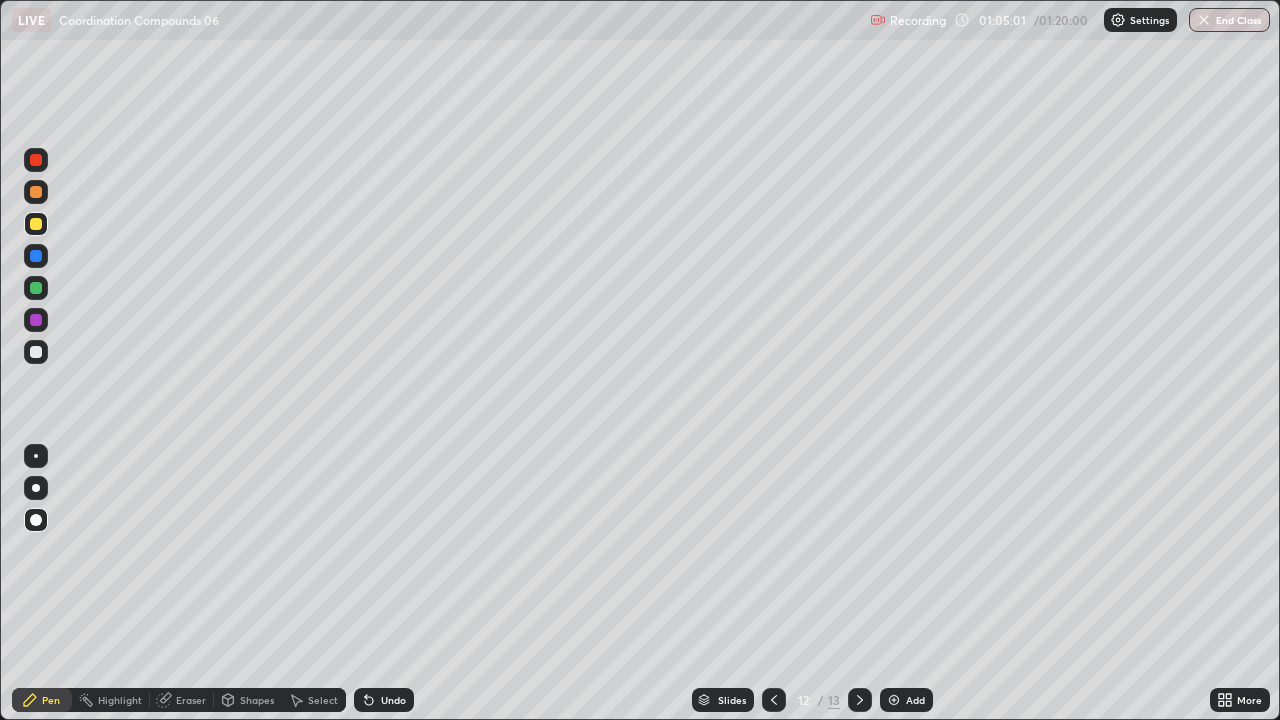 click at bounding box center [36, 288] 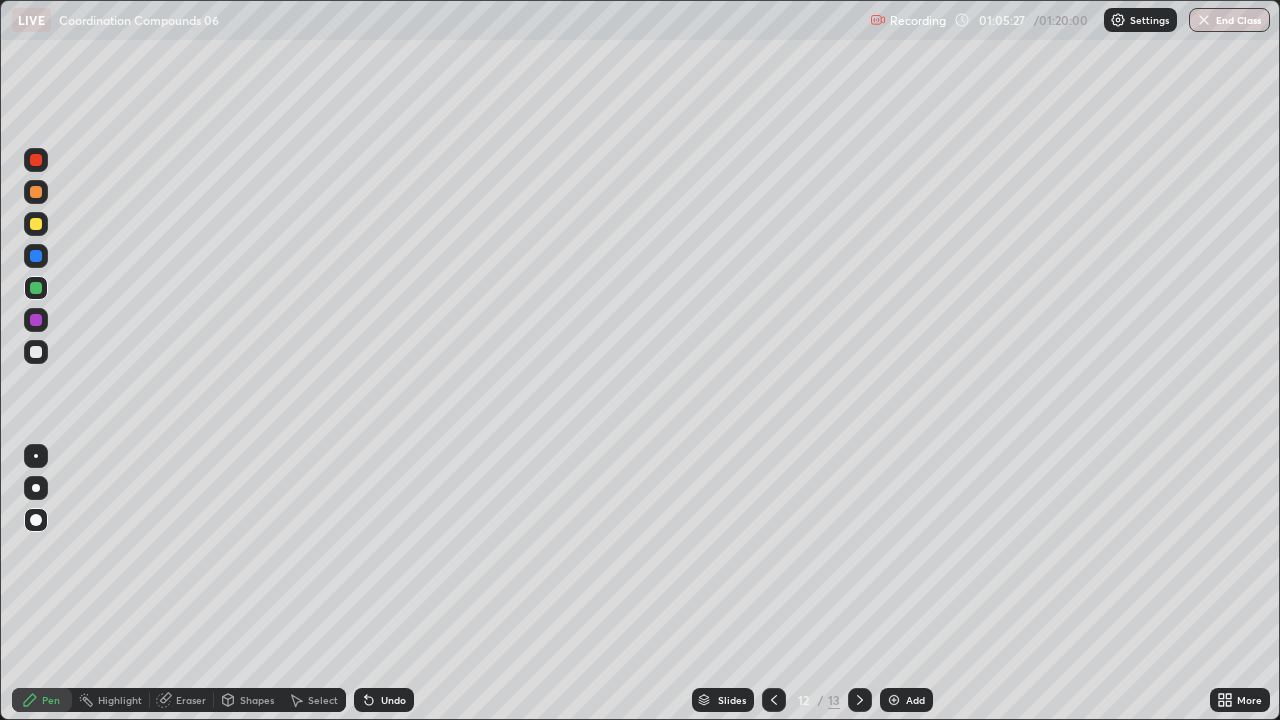 click at bounding box center [36, 320] 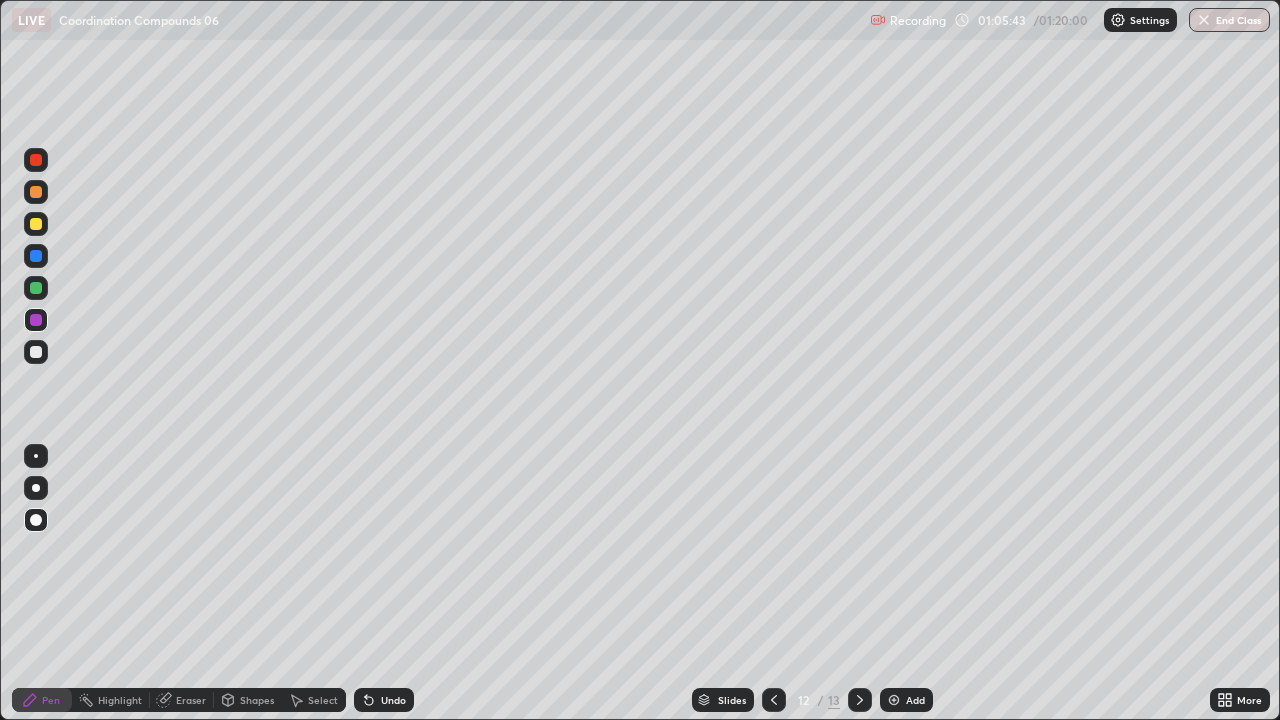 click at bounding box center (36, 352) 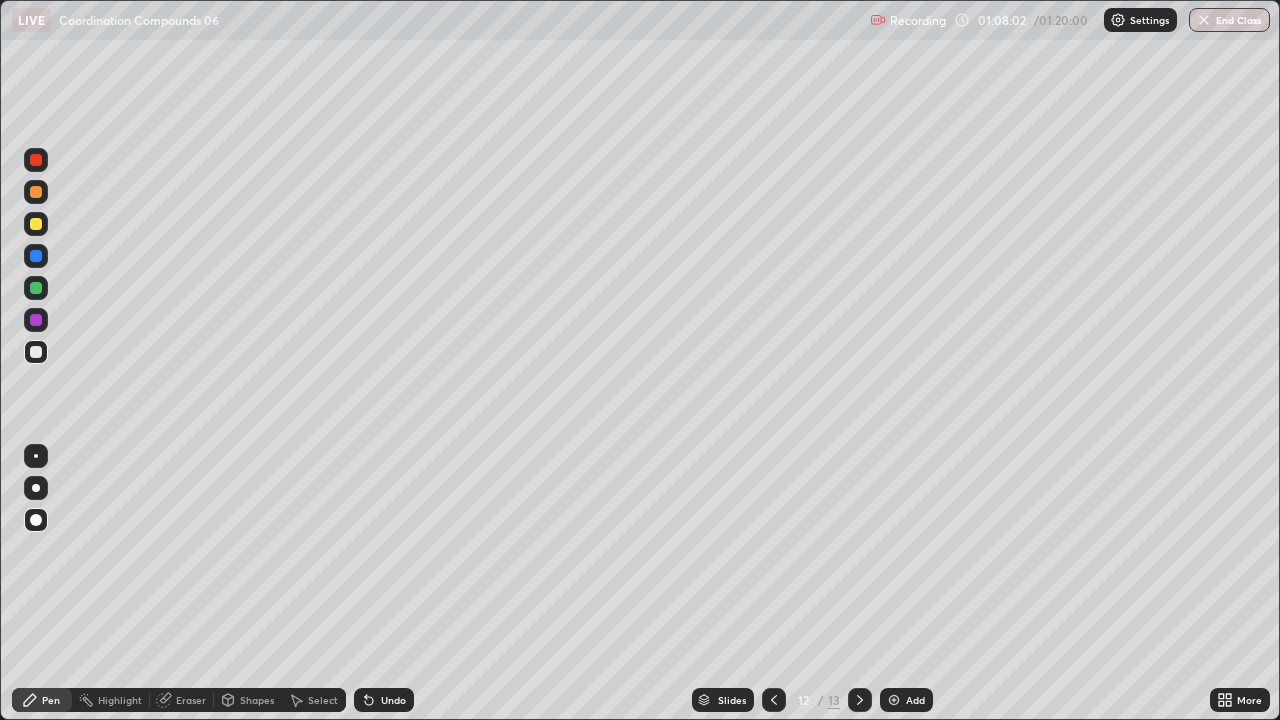 click at bounding box center [894, 700] 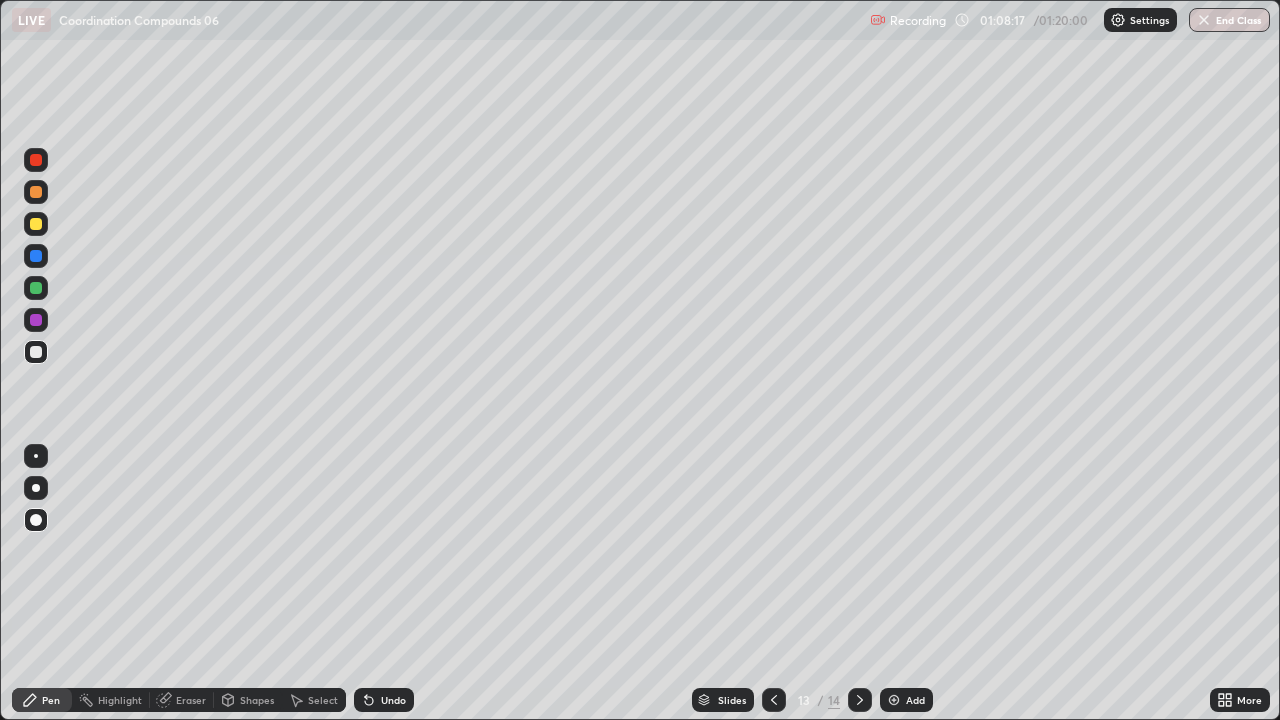 click at bounding box center [36, 288] 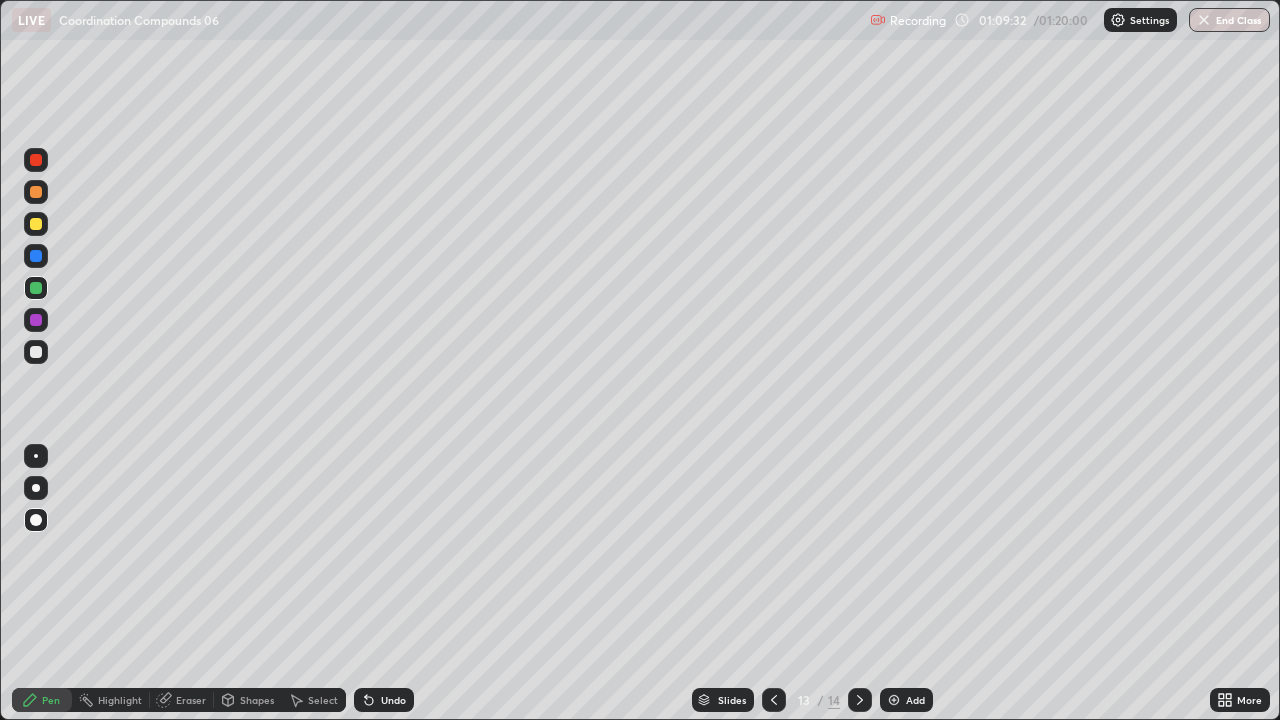 click at bounding box center (36, 224) 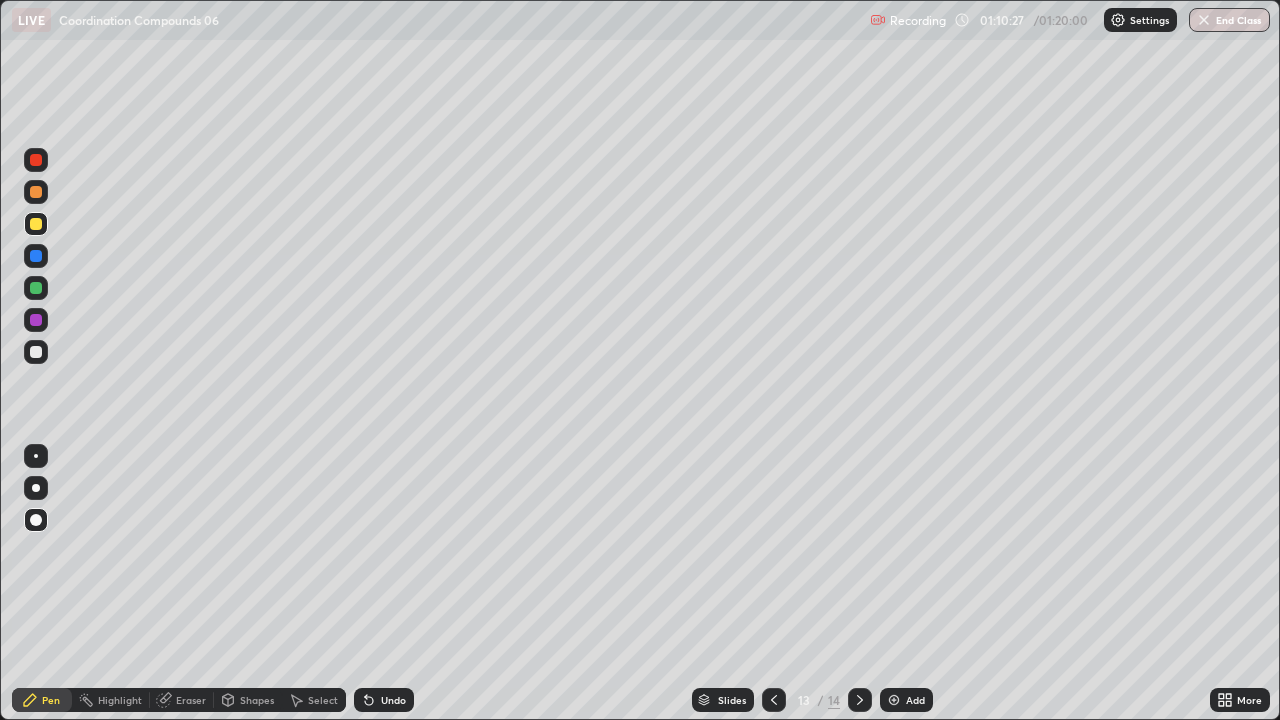 click on "Undo" at bounding box center (384, 700) 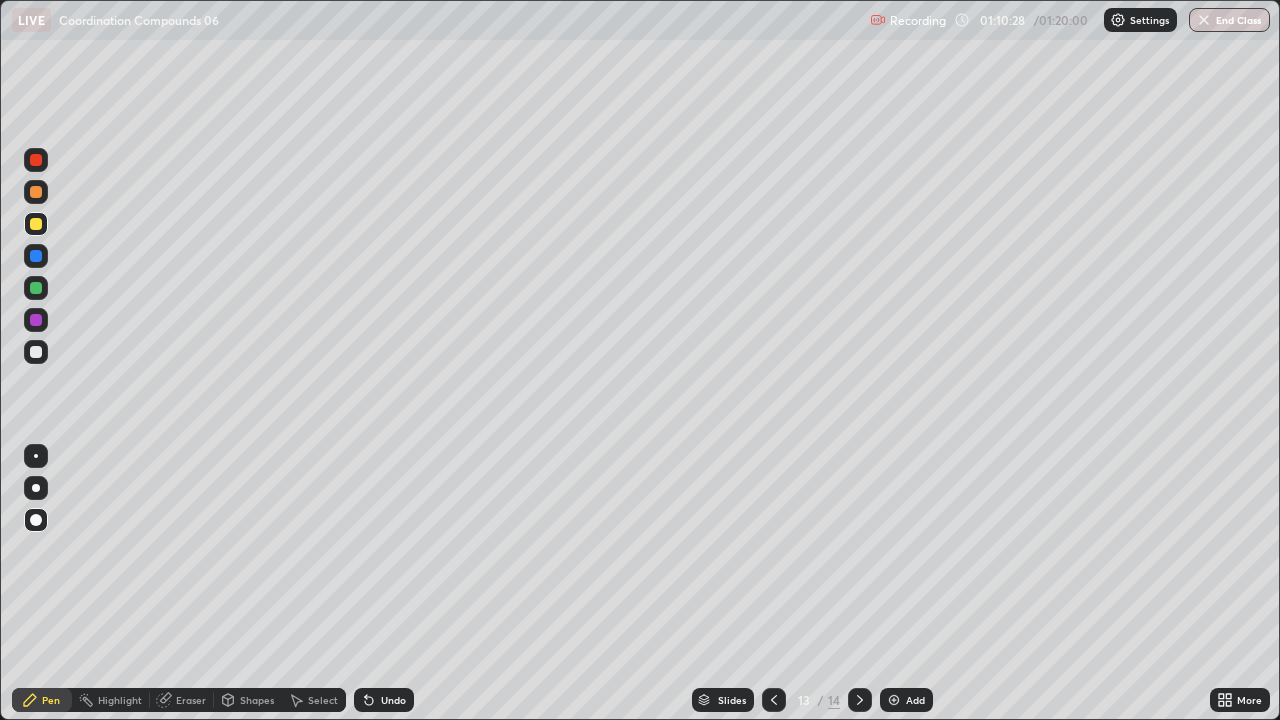 click on "Undo" at bounding box center (380, 700) 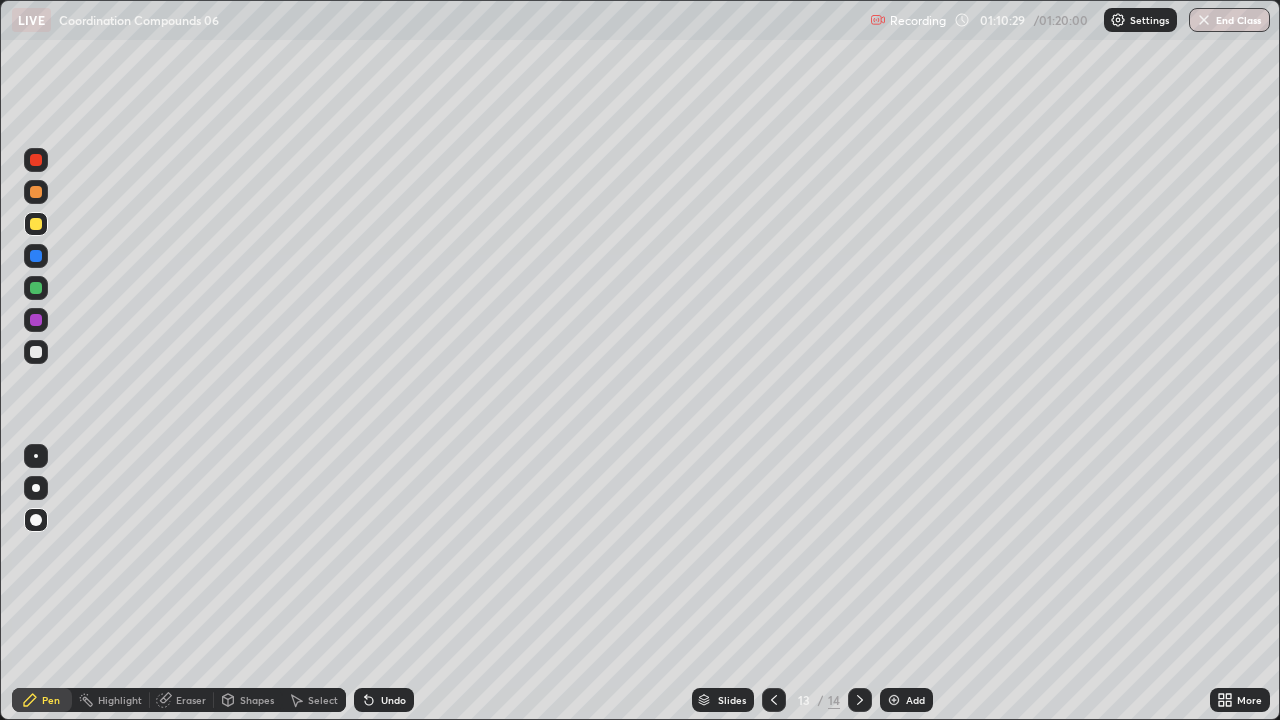 click on "Undo" at bounding box center (384, 700) 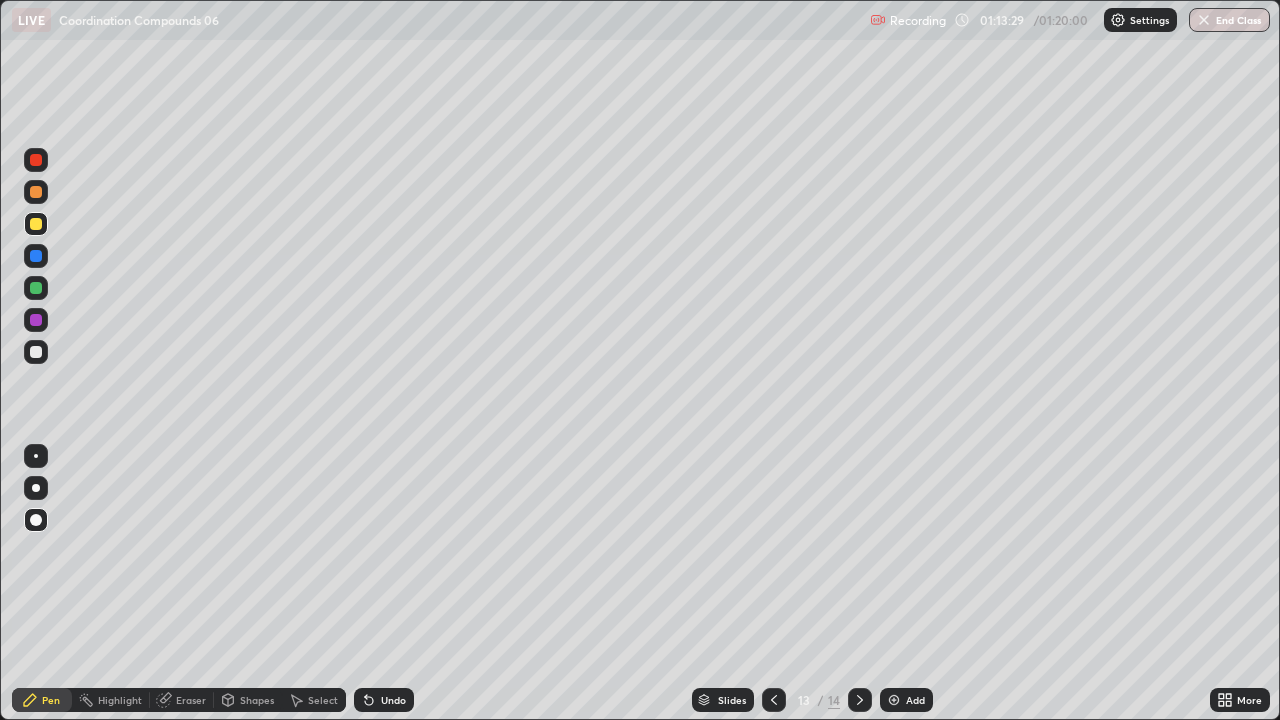 click at bounding box center [894, 700] 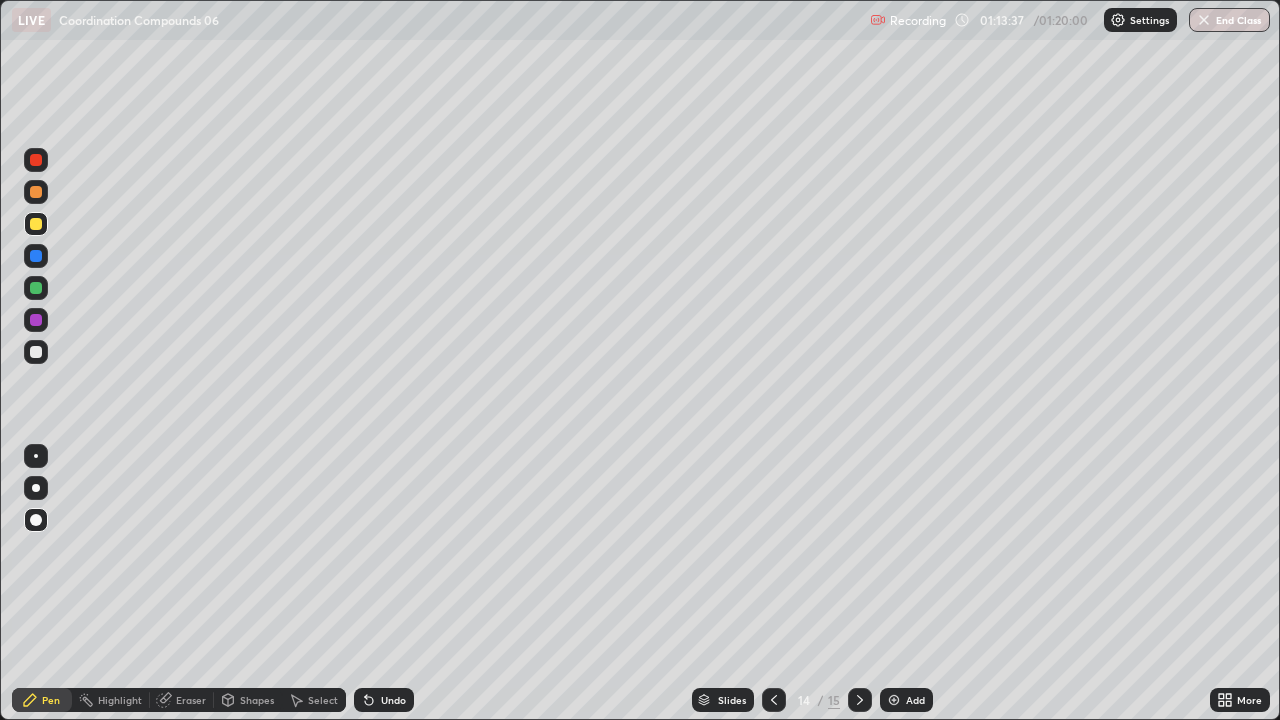 click at bounding box center [36, 352] 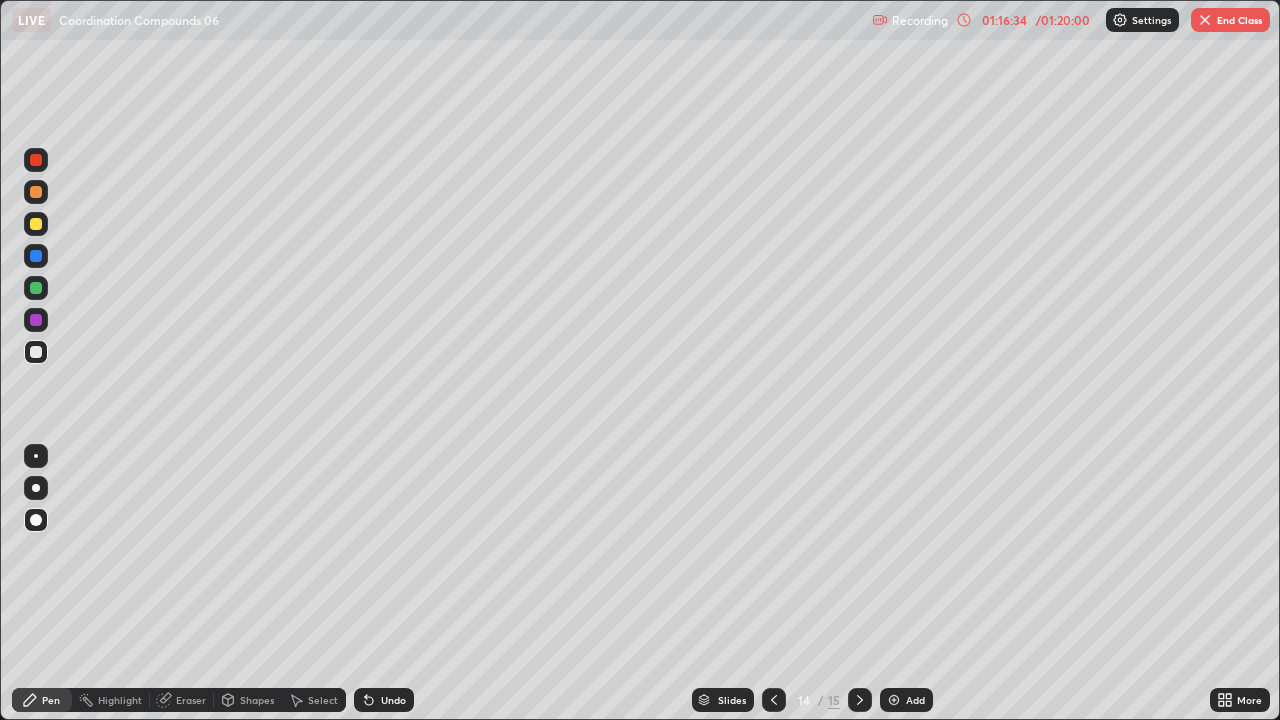 click at bounding box center [36, 256] 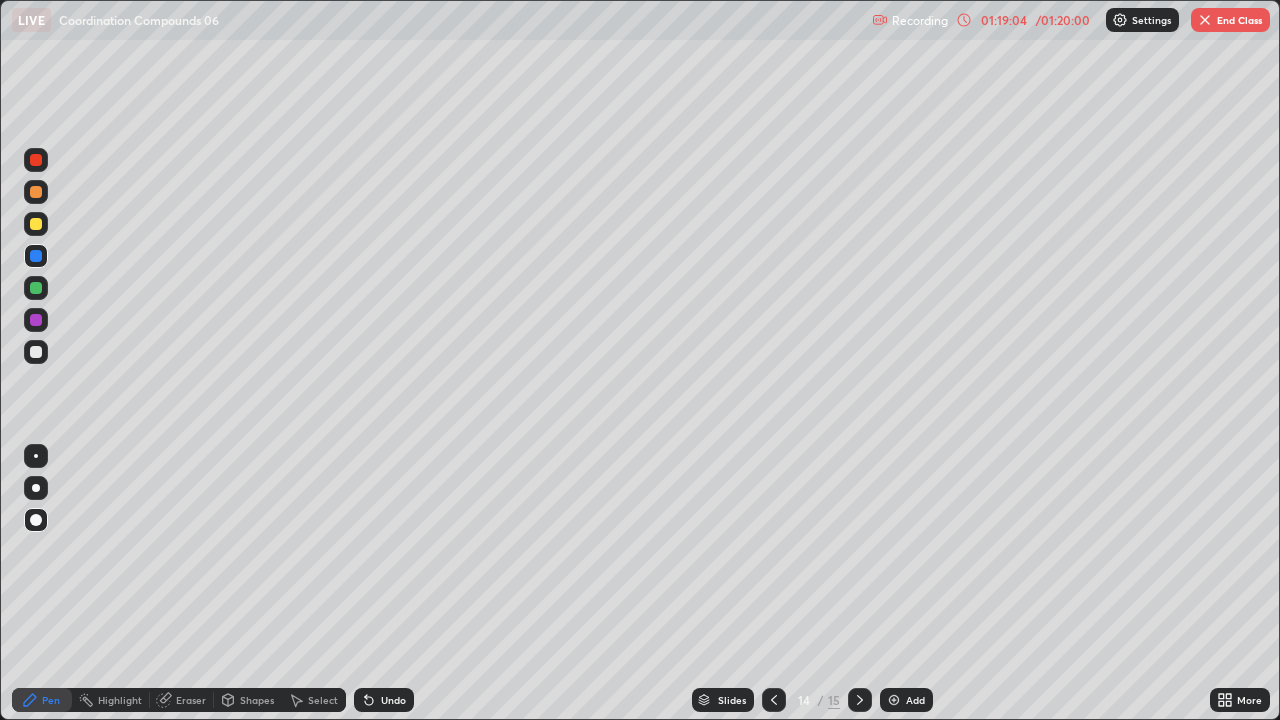 click on "End Class" at bounding box center [1230, 20] 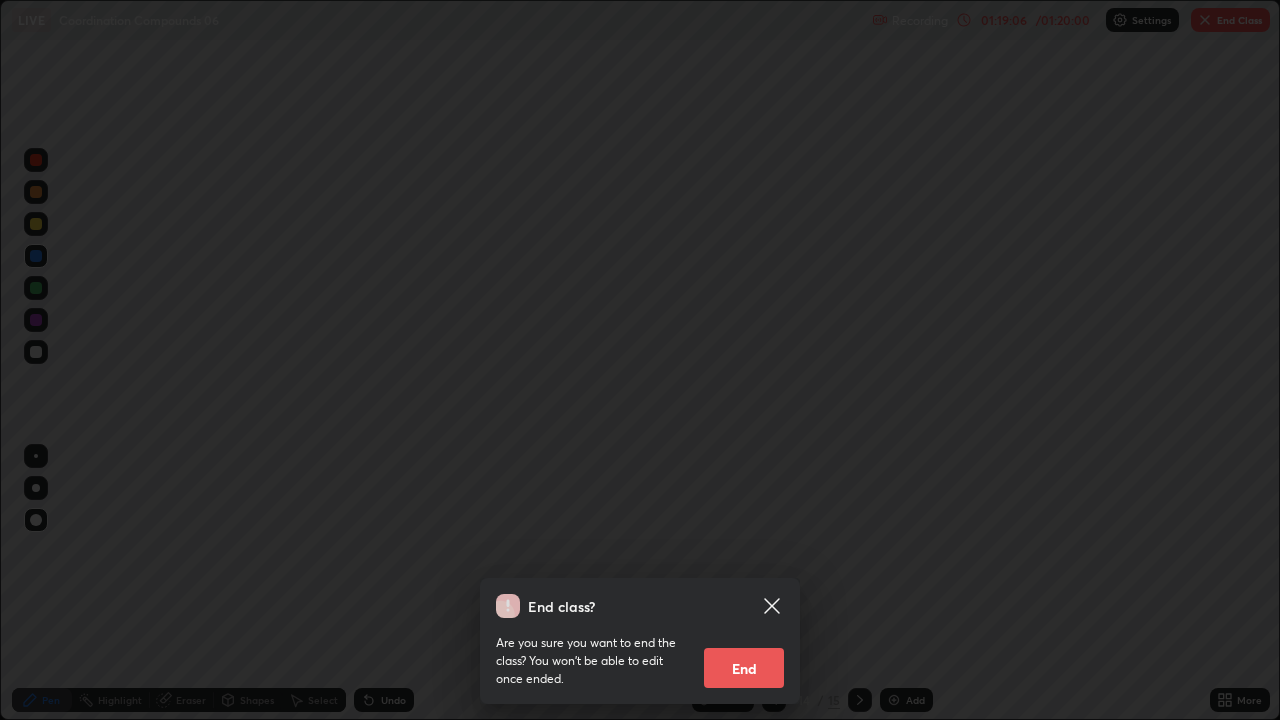 click on "End" at bounding box center (744, 668) 